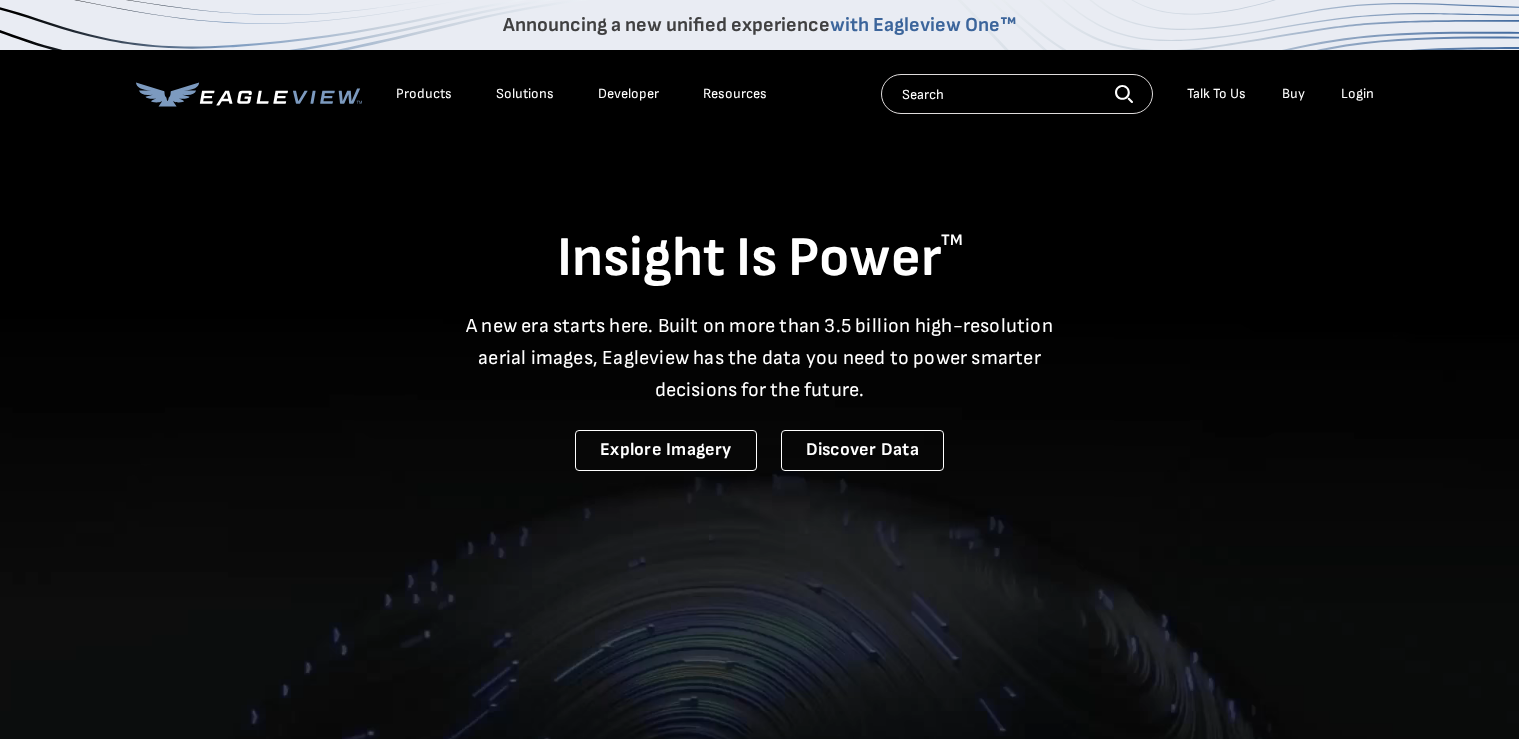 scroll, scrollTop: 0, scrollLeft: 0, axis: both 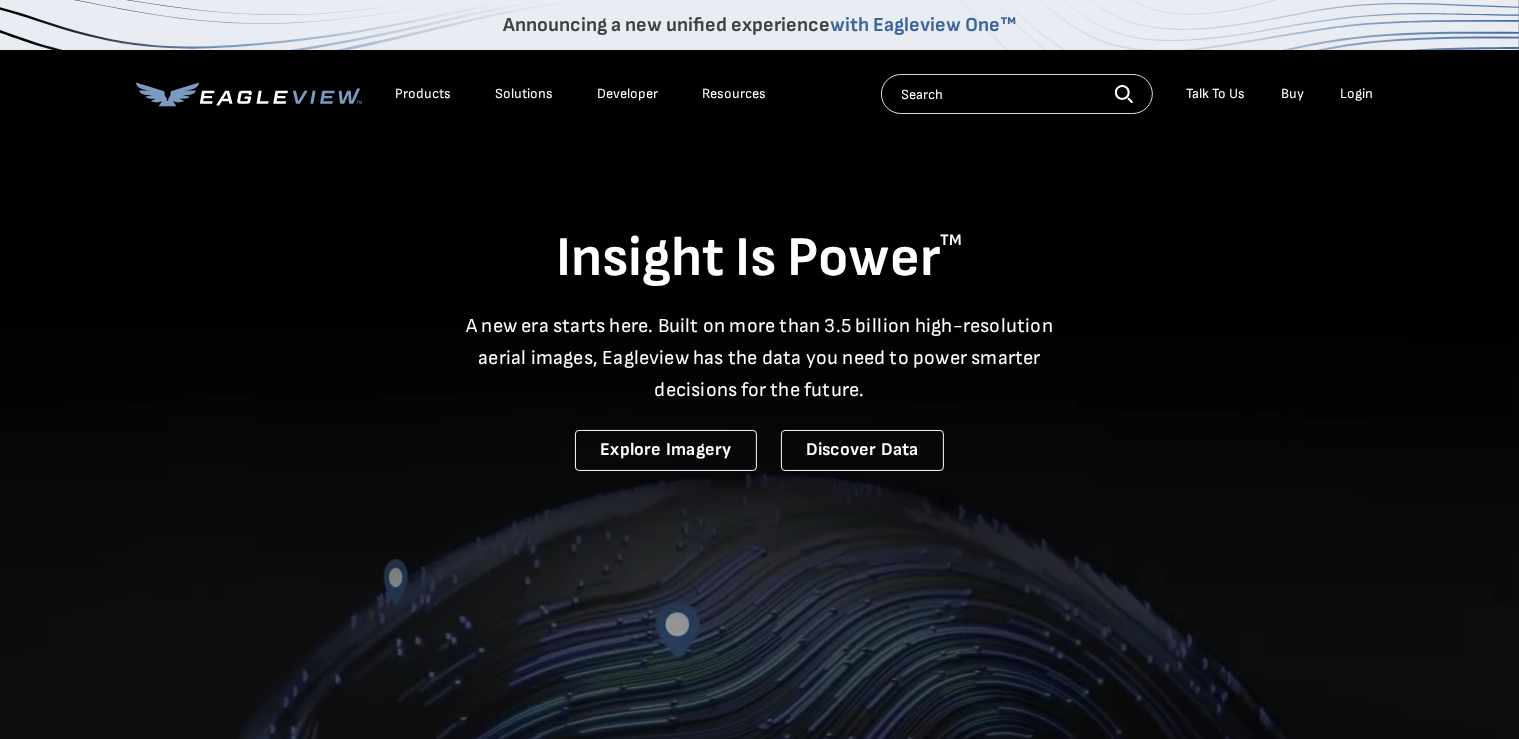 click on "Login" at bounding box center (1357, 94) 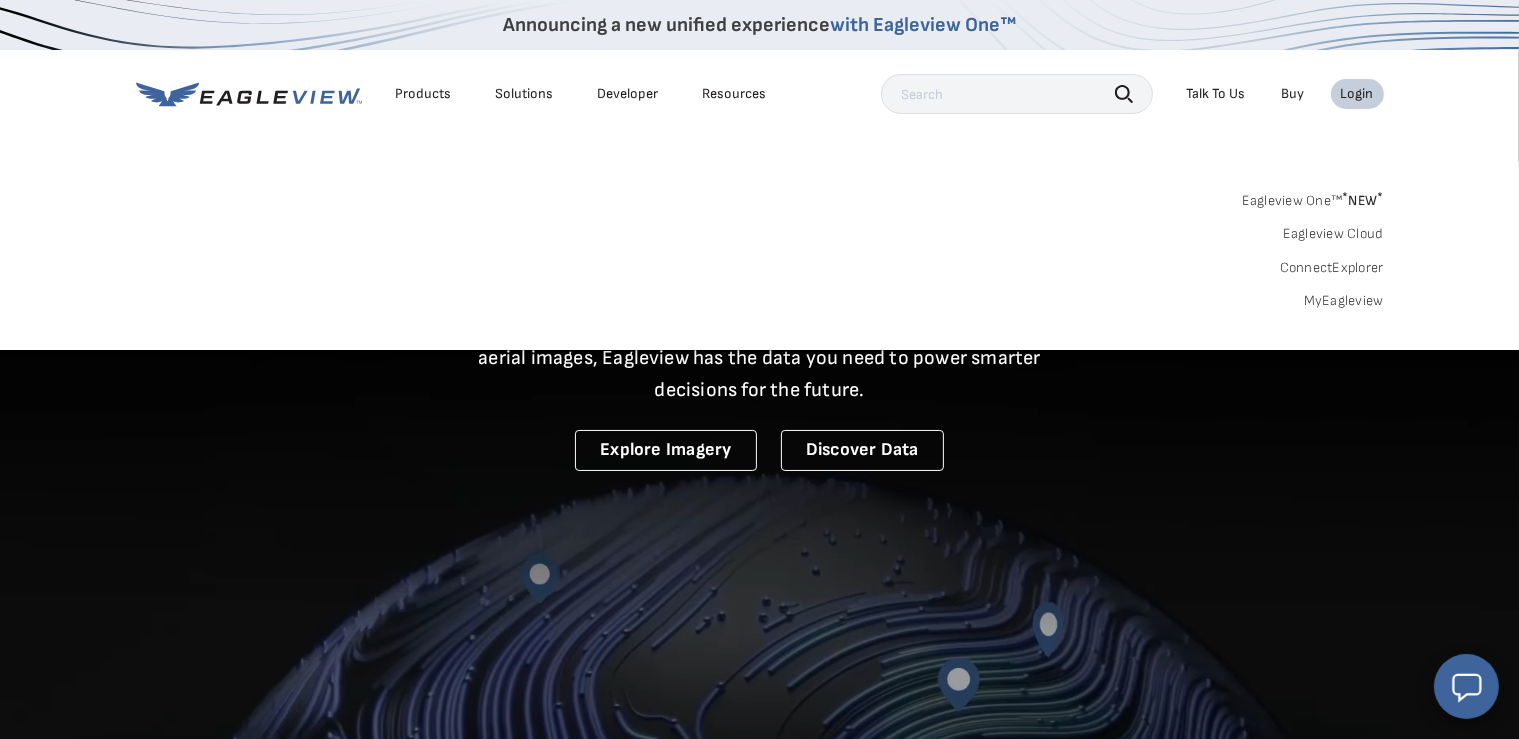 click on "Login" at bounding box center (1357, 94) 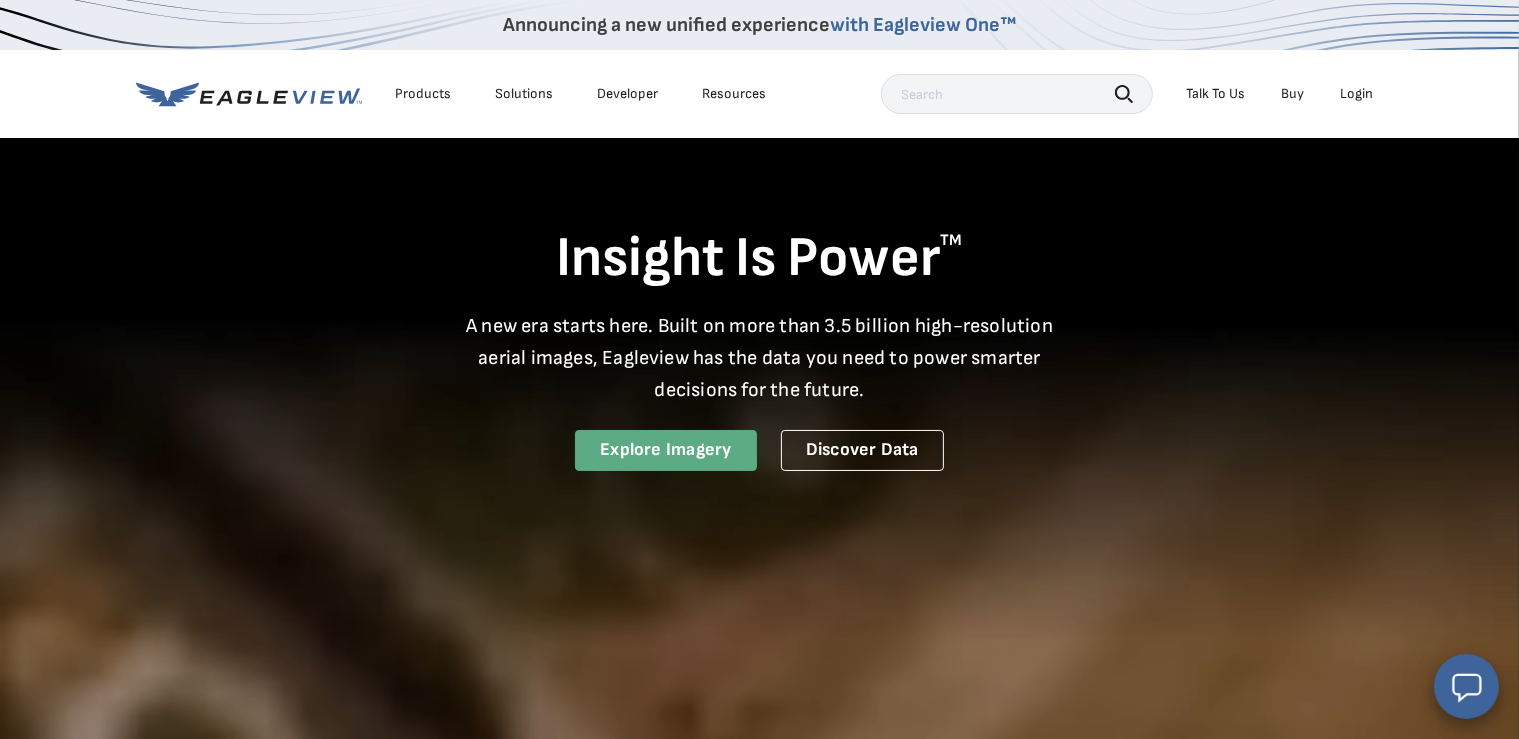 click on "Explore Imagery" at bounding box center (666, 450) 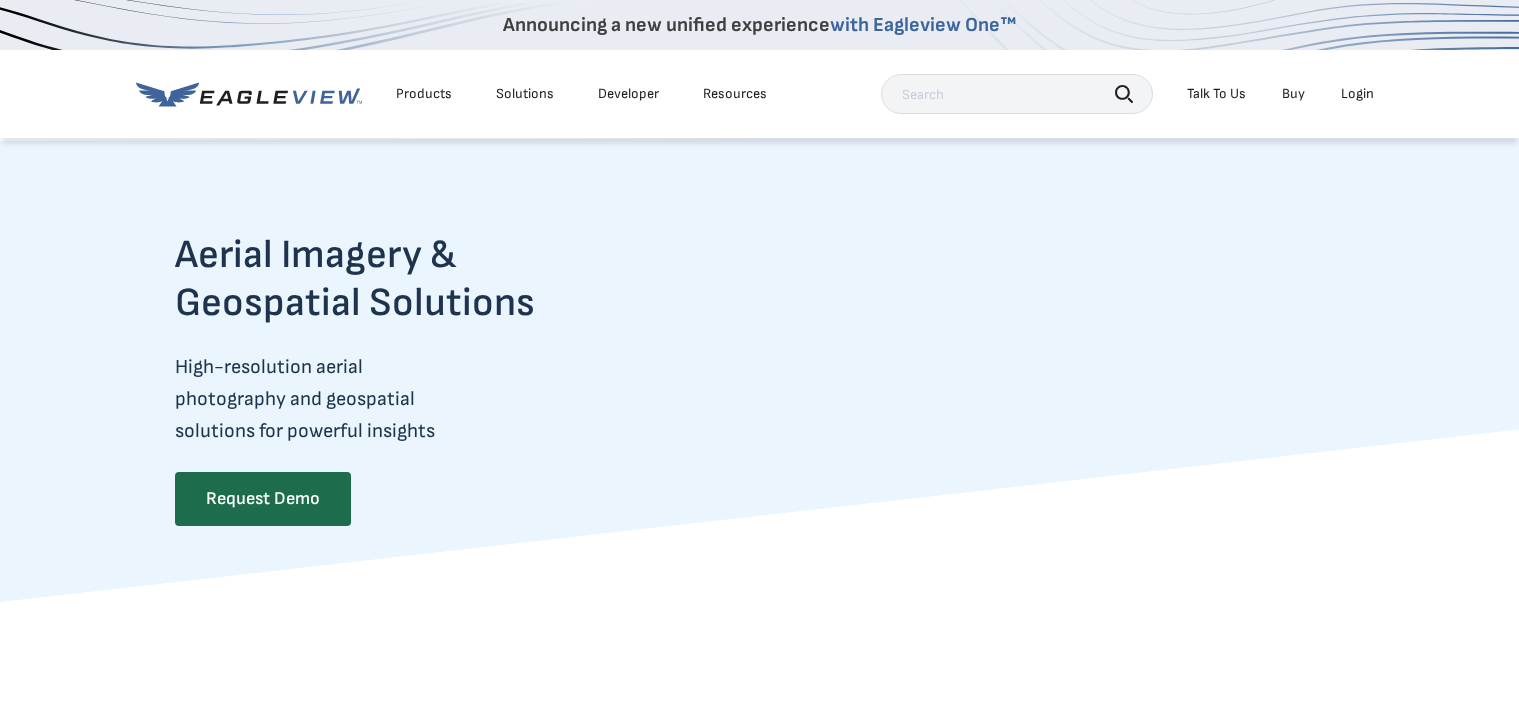 scroll, scrollTop: 0, scrollLeft: 0, axis: both 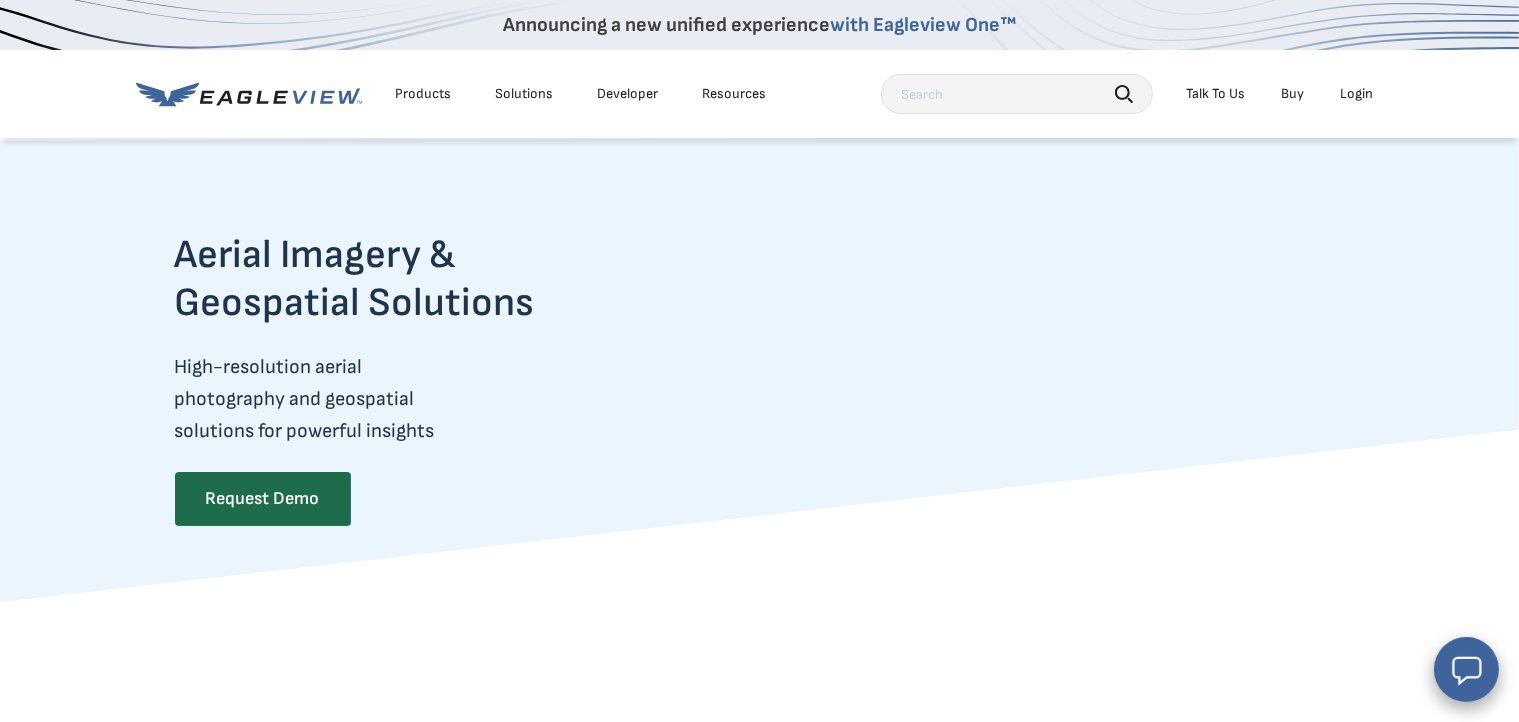click on "Login" at bounding box center (1357, 94) 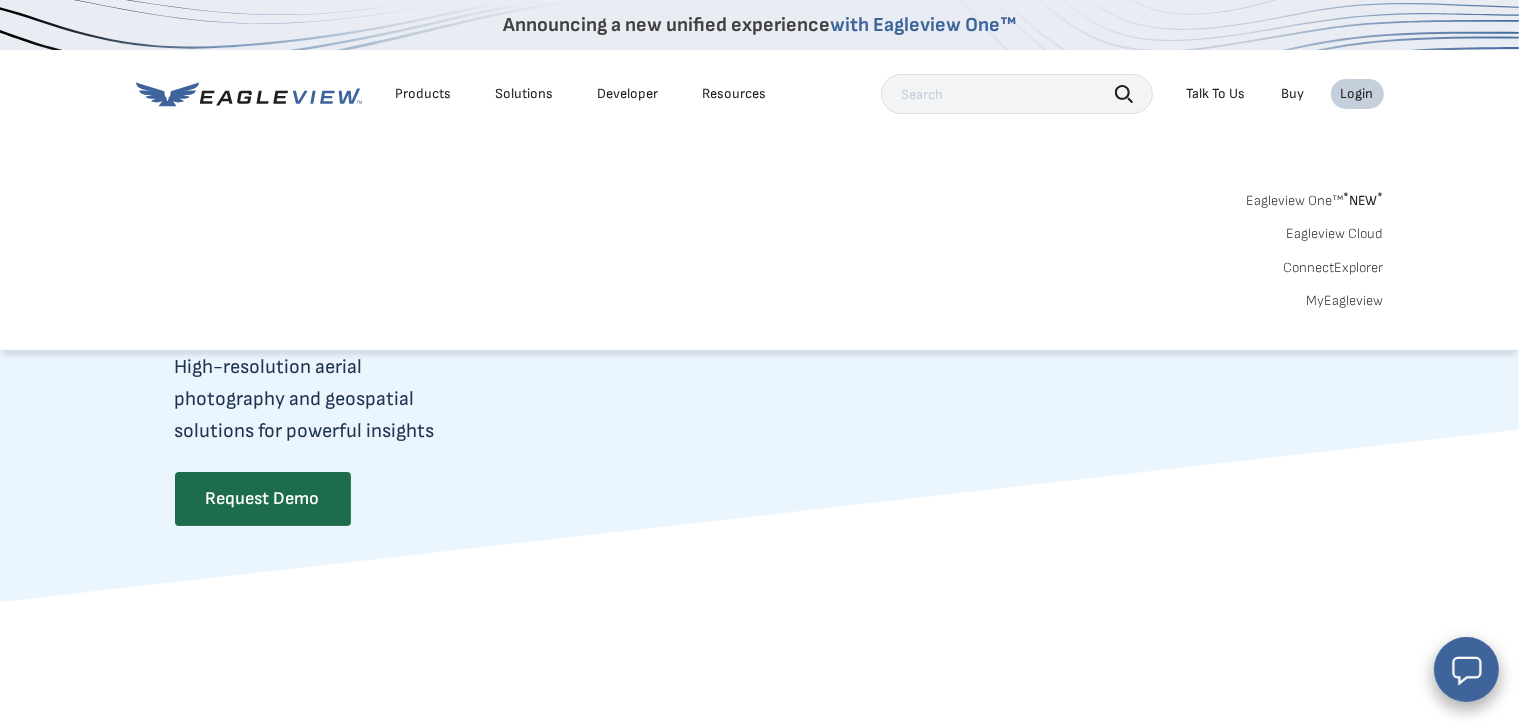 click on "MyEagleview" at bounding box center (1345, 301) 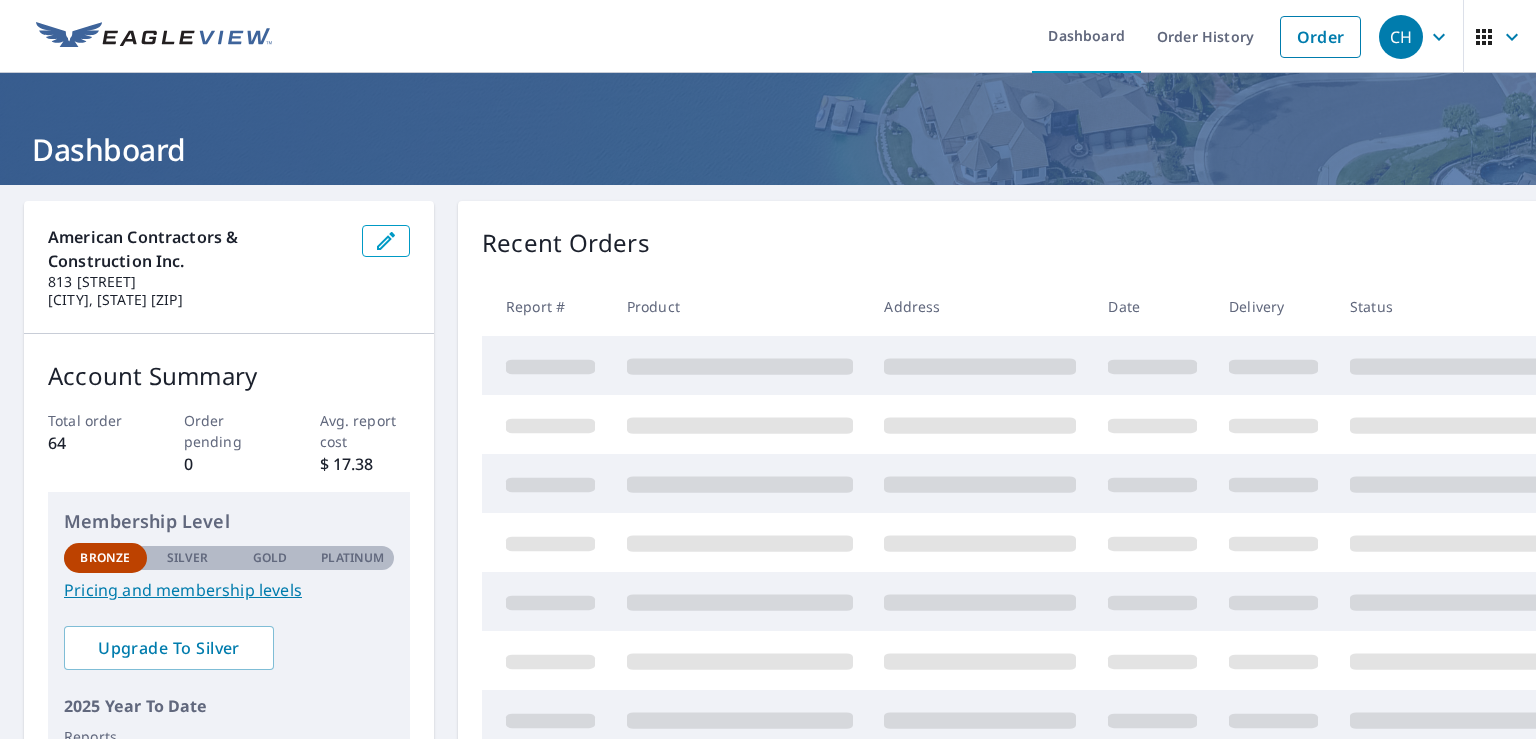 scroll, scrollTop: 0, scrollLeft: 0, axis: both 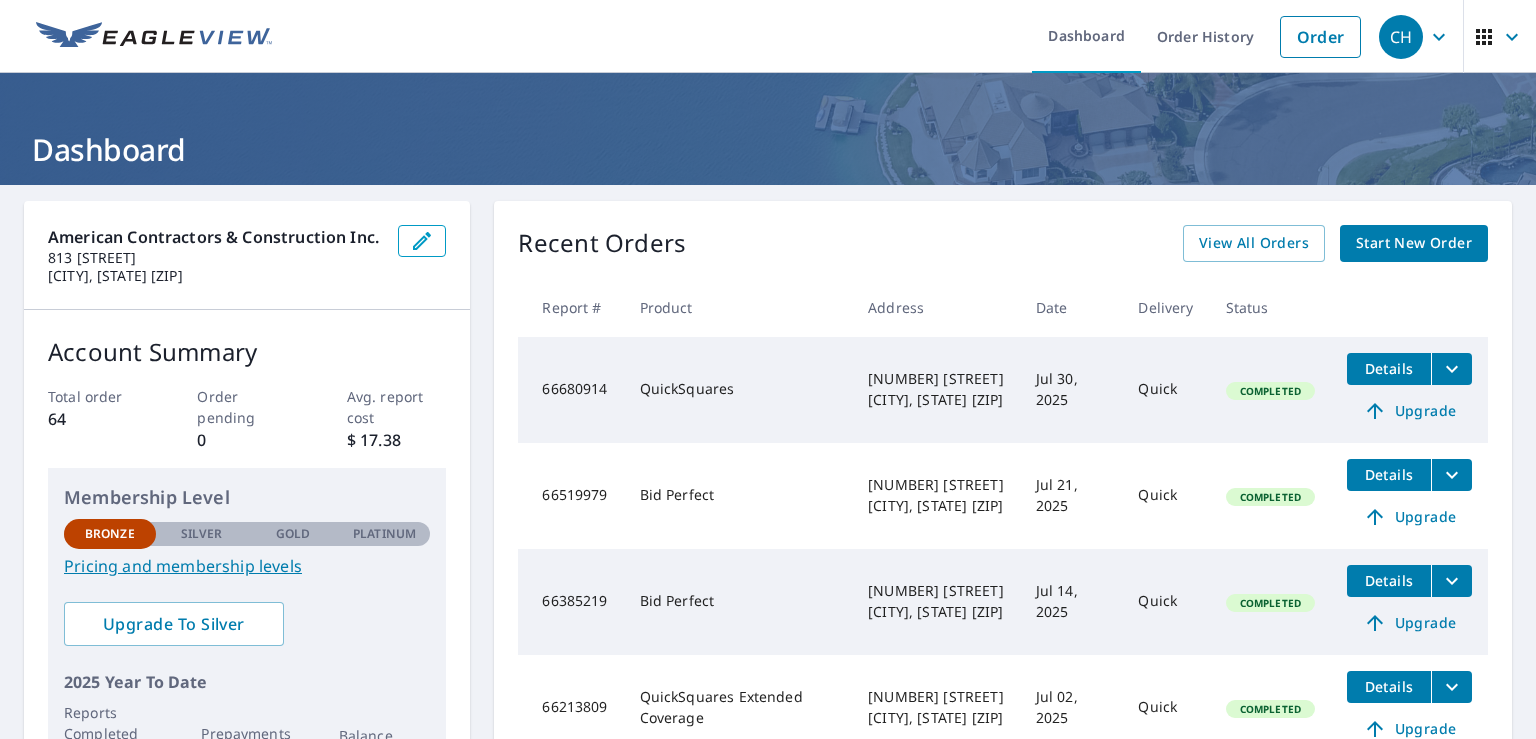 click 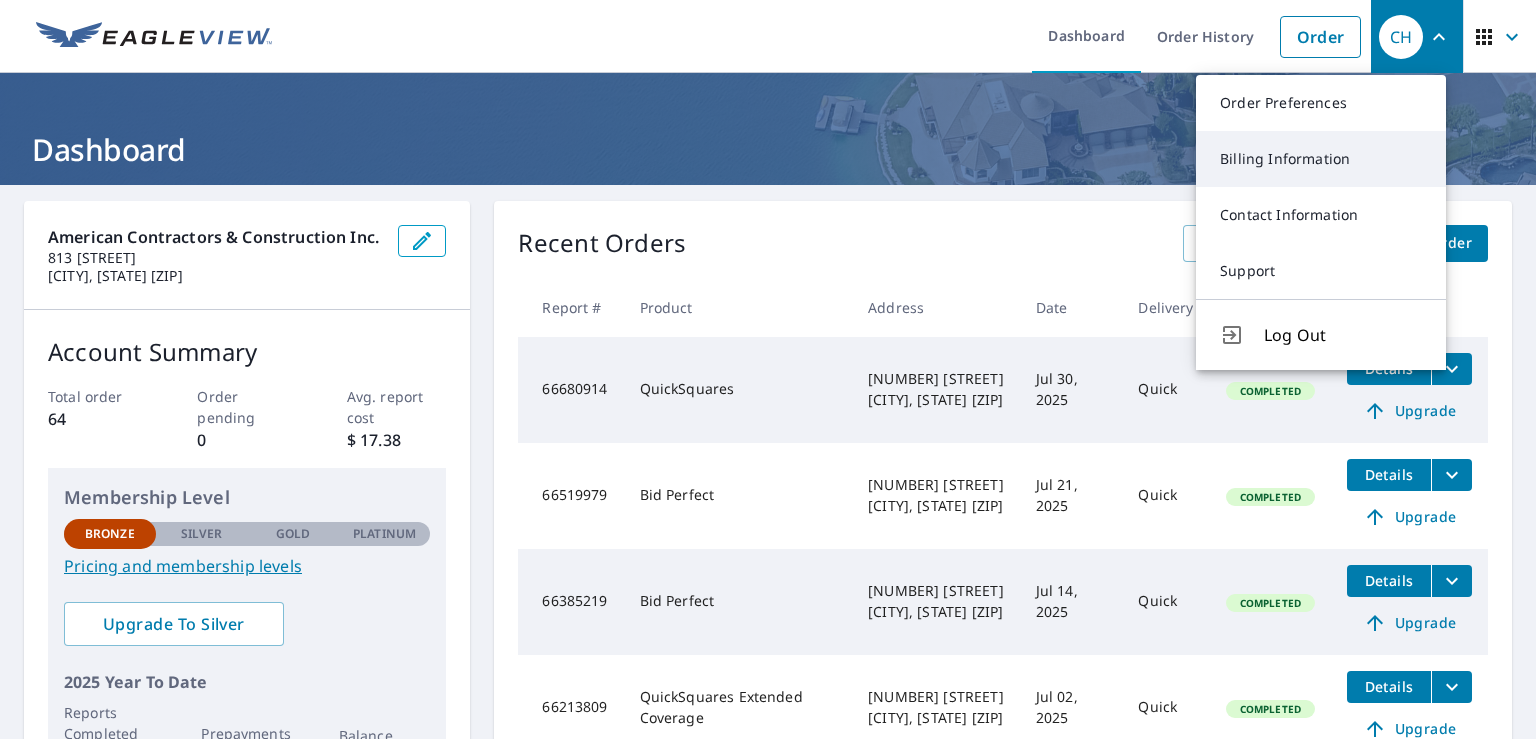 click on "Billing Information" at bounding box center (1321, 159) 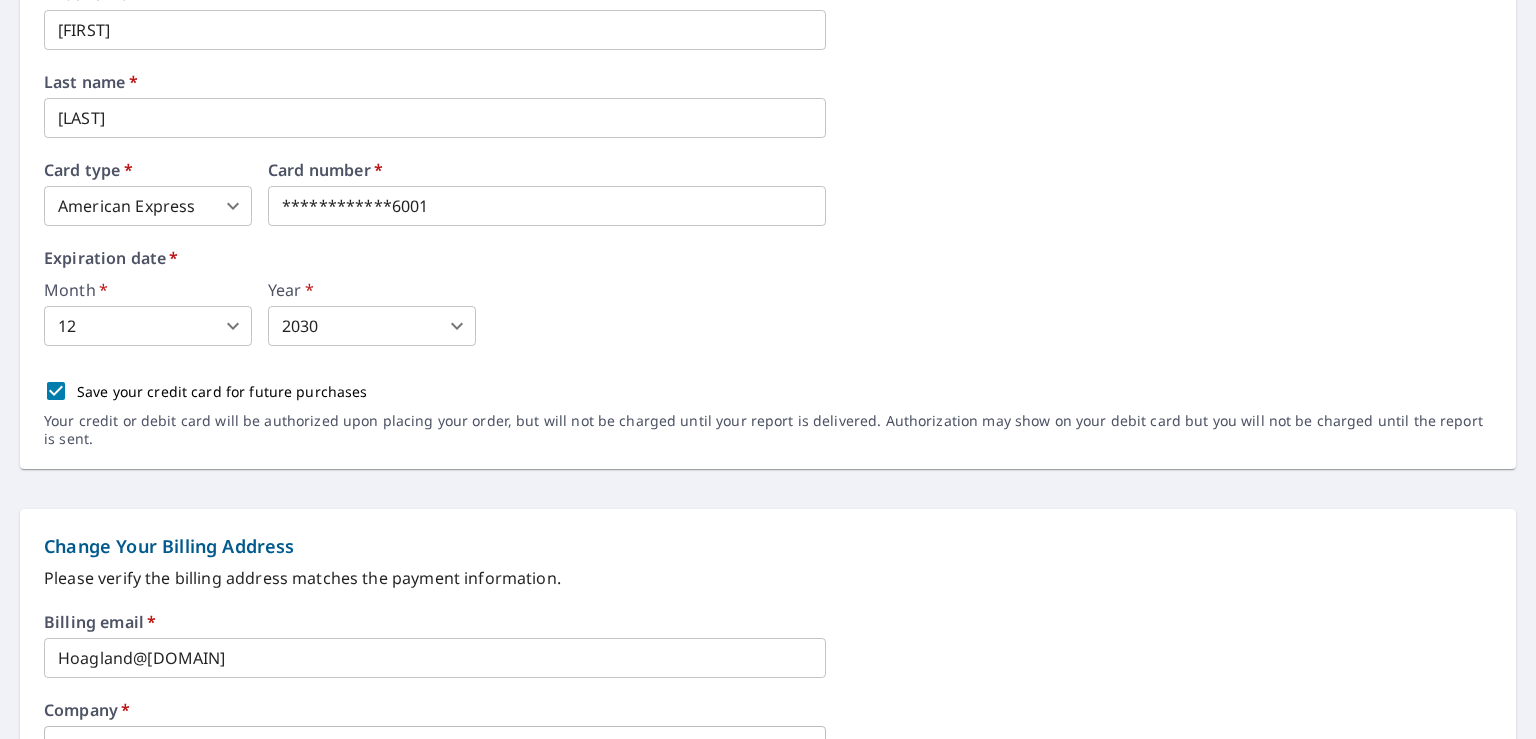 scroll, scrollTop: 388, scrollLeft: 0, axis: vertical 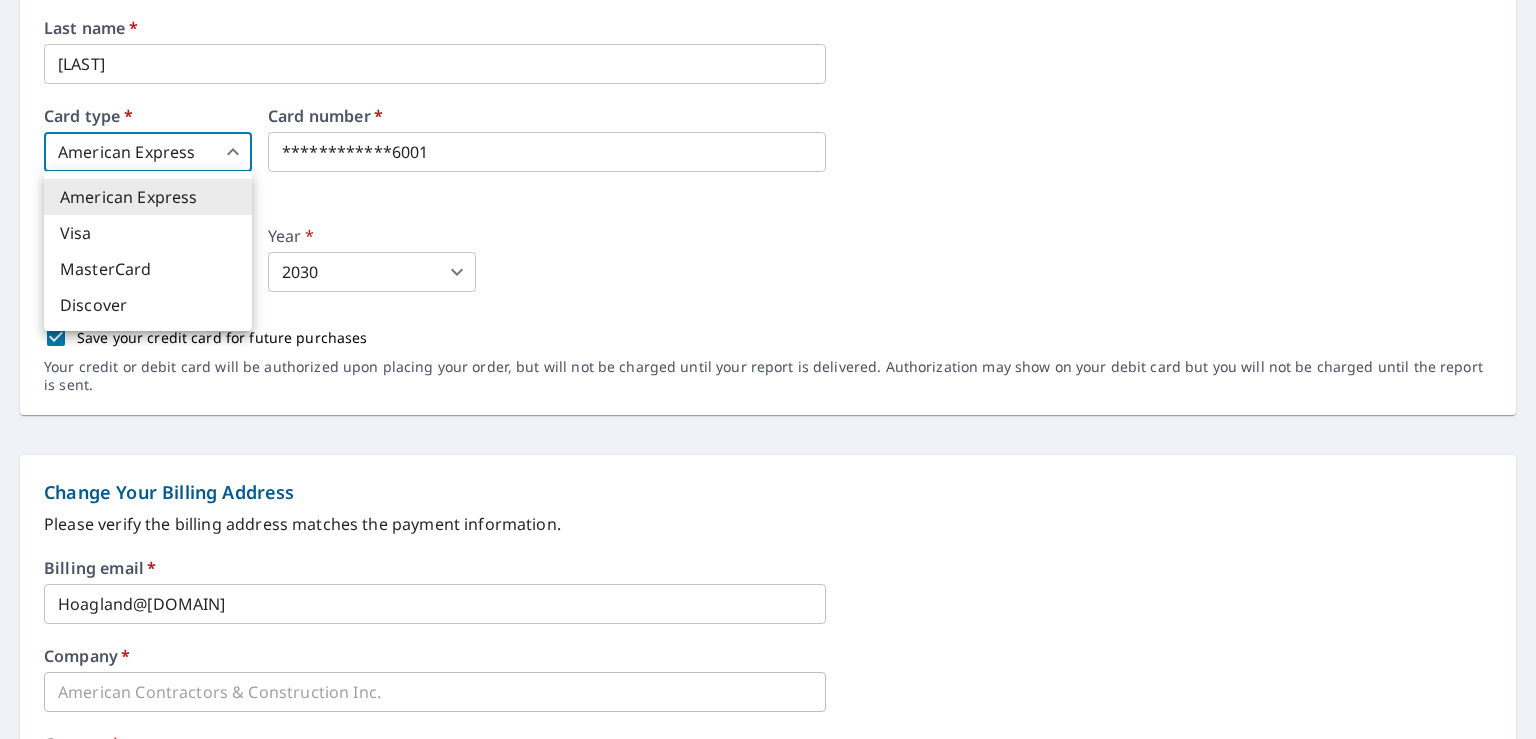 click on "**********" at bounding box center (768, 369) 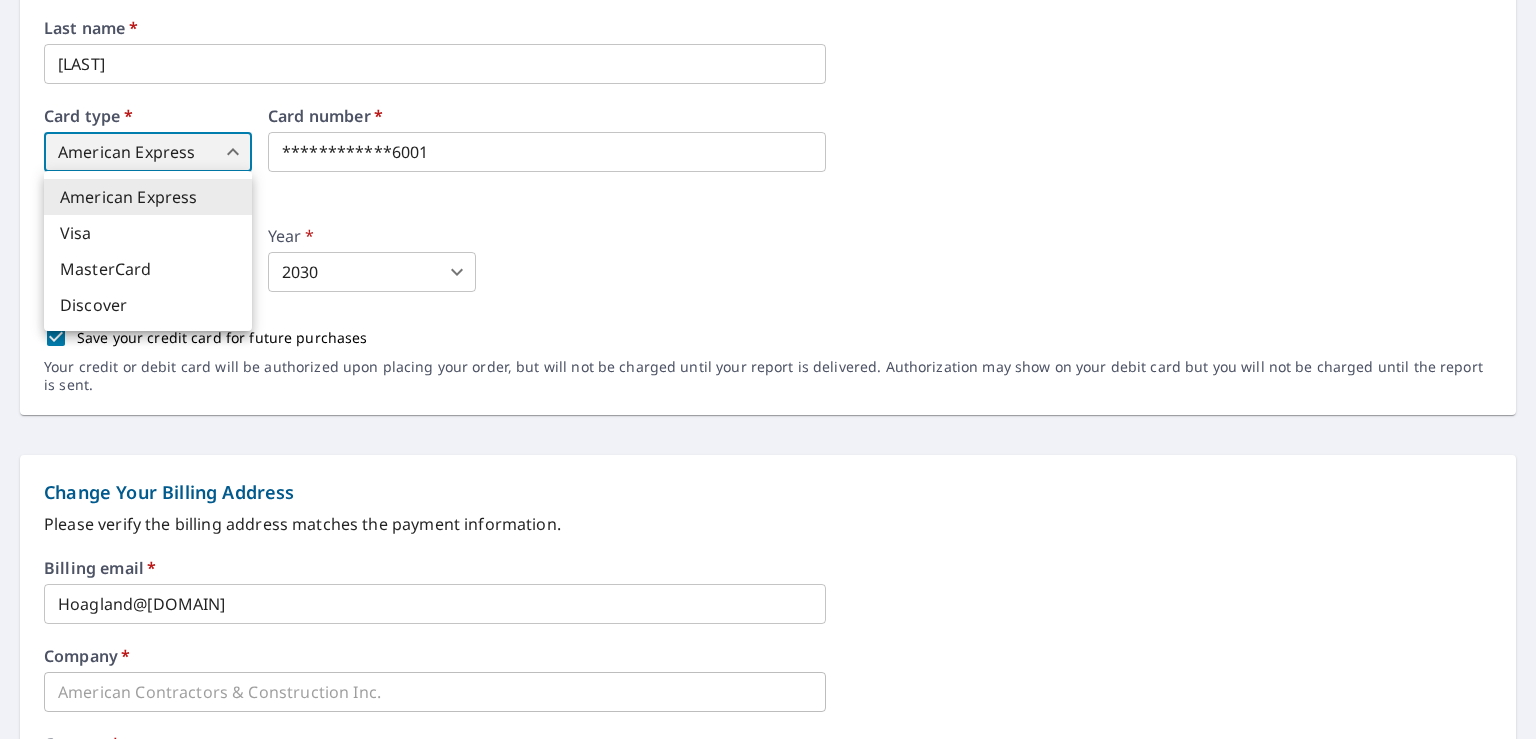 type on "3" 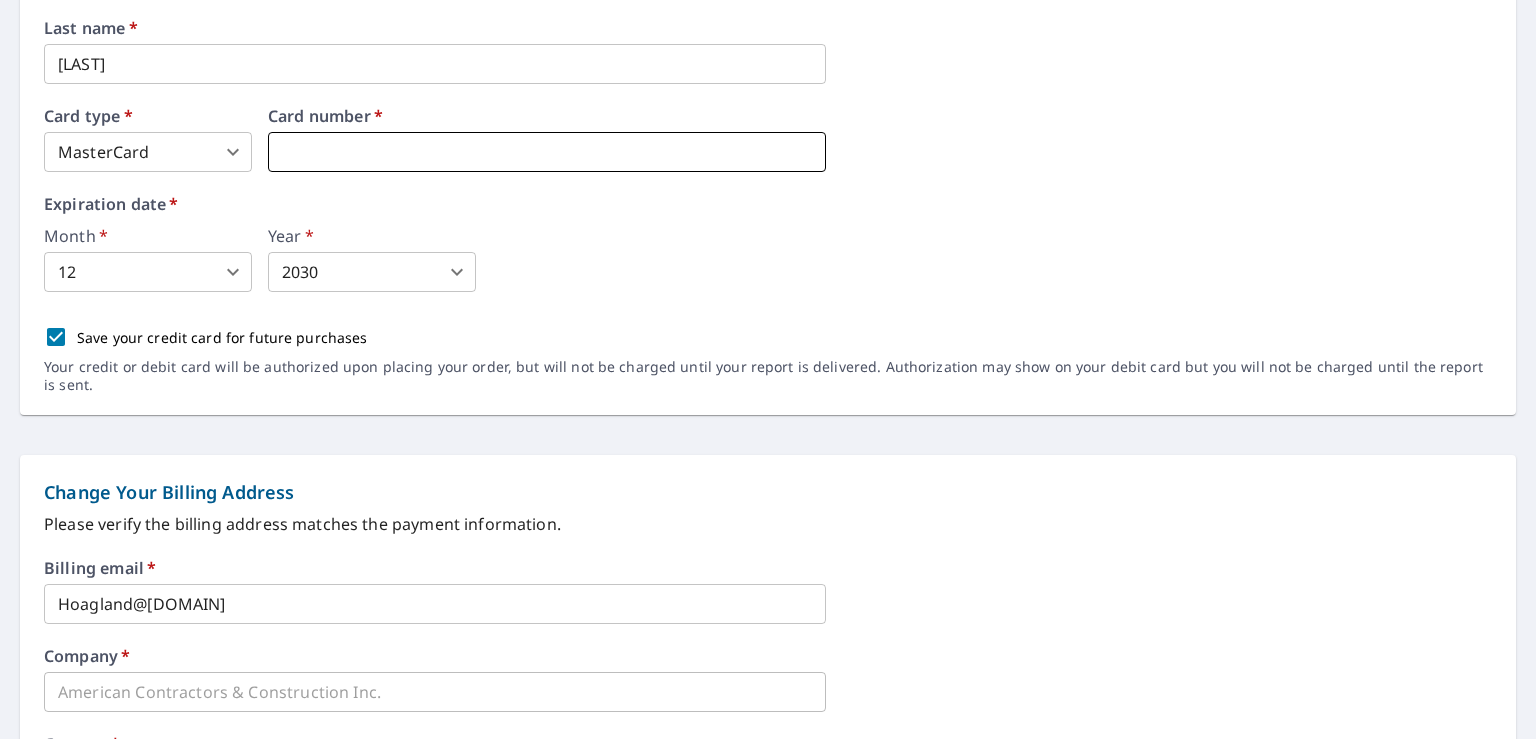 type on "[FIRST]" 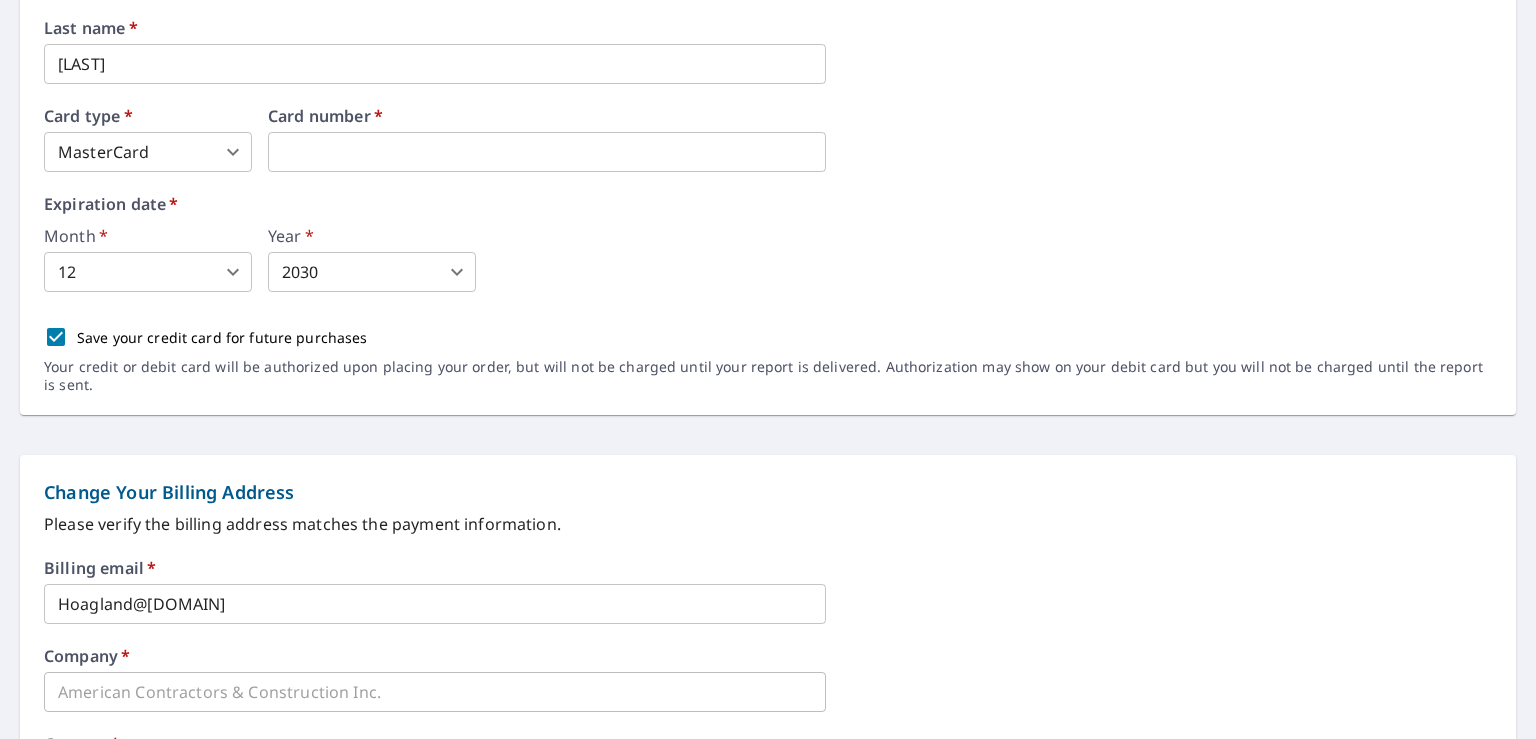 click on "CH CH
Dashboard Order History Order CH Dashboard / Billing Information Billing Information View and edit your information below. Change Your Payment Information First name   * Christy ​ Last name   * [LAST] ​ Card type   * MasterCard 3 ​ Card number   * Expiration date   * Month   * 12 12 ​ Year   * 2030 2030 ​ Save your credit card for future purchases Your credit or debit card will be authorized upon placing your order, but will not be charged until your report is delivered. Authorization may show on your debit card but you will not be charged until the report is sent. Change Your Billing Address Please verify the billing address matches the payment information. Billing email   * [EMAIL] ​ Company   * American Contractors & Construction Inc. ​ Country   * United States US ​ Phone [PHONE] ​ Ext. ​ Secondary phone ​ Ext. ​ Address [NUMBER] [STREET] ​ City [CITY] ​ State [STATE] [STATE] ​ Zip code [ZIP] ​ Save Cancel Terms of Use  |" at bounding box center (768, 369) 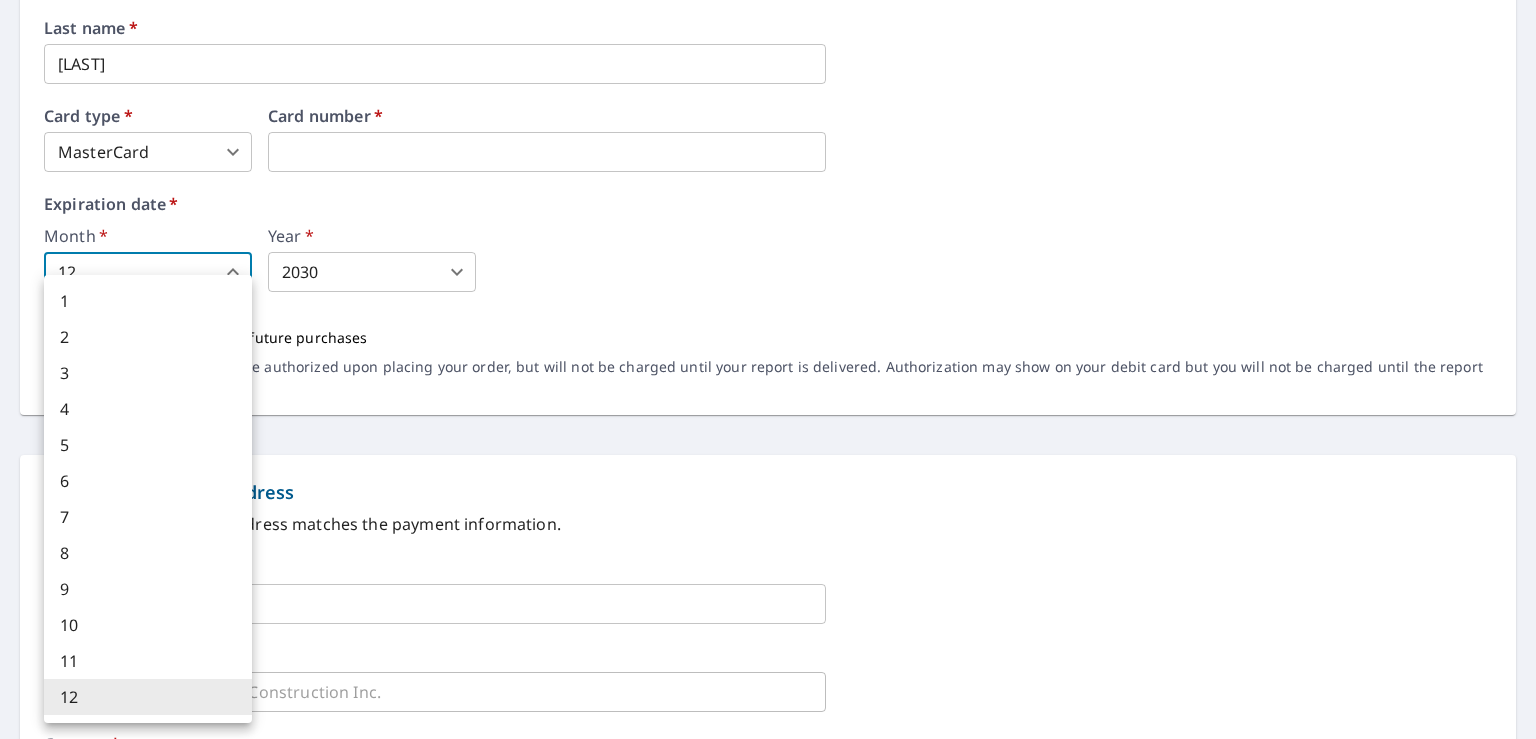 click on "9" at bounding box center [148, 589] 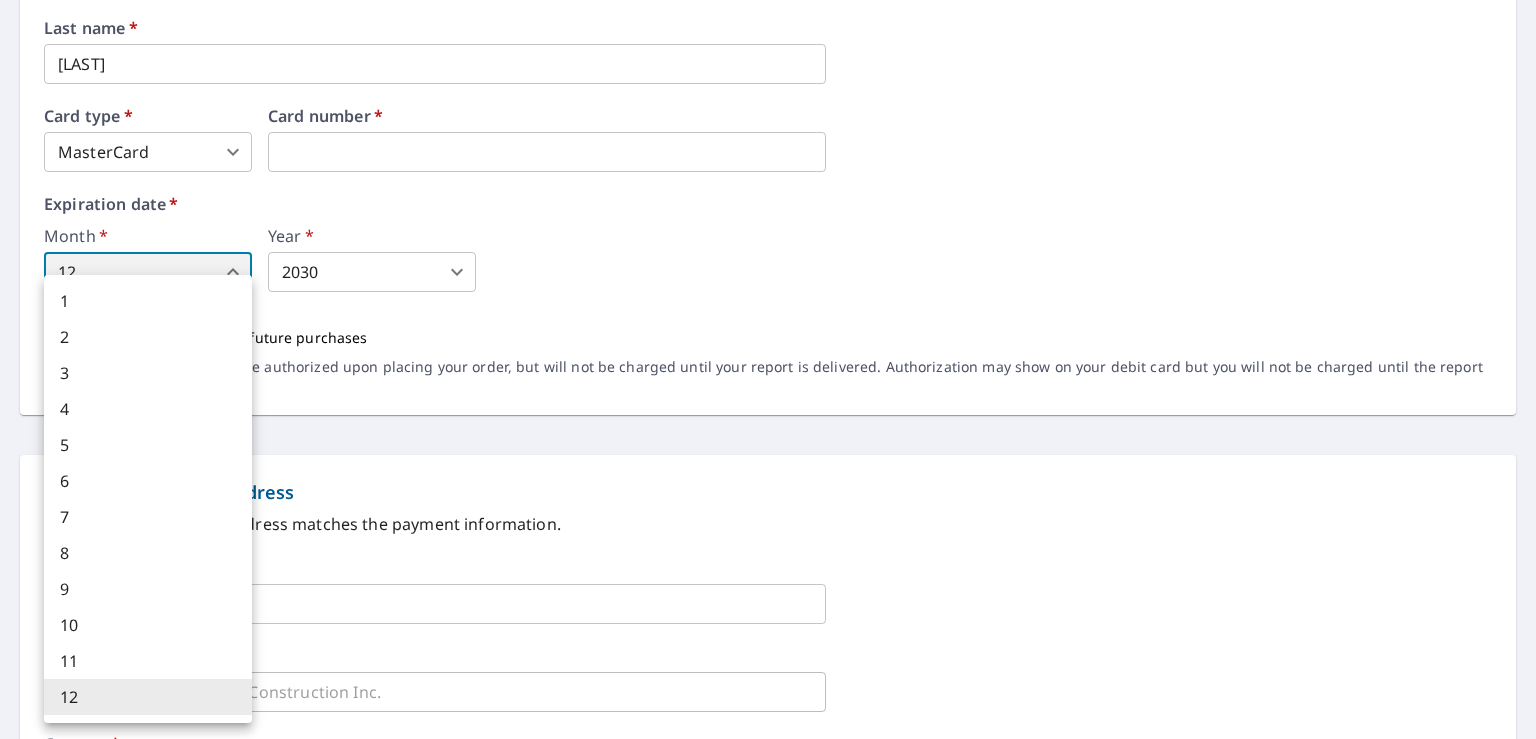 type on "9" 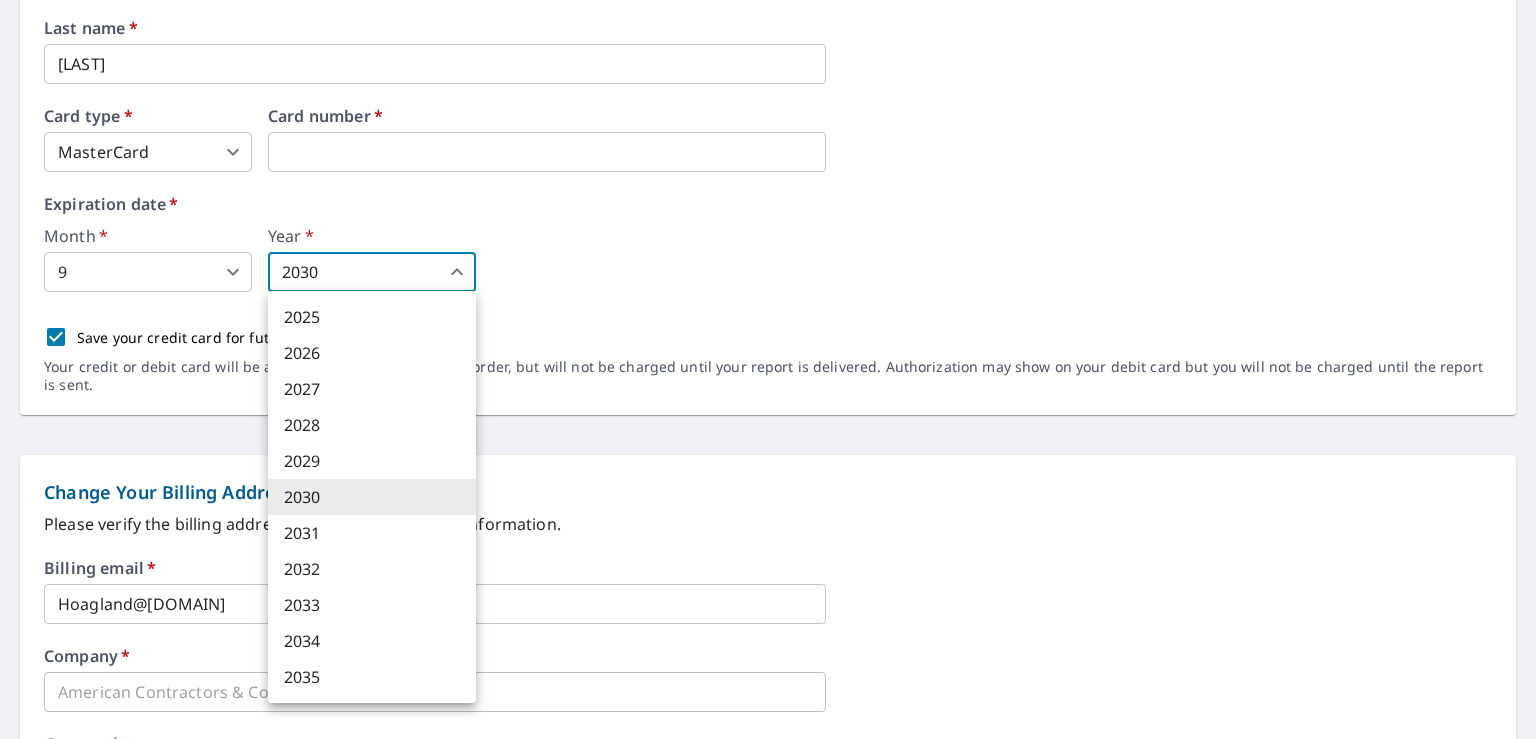 click on "CH CH
Dashboard Order History Order CH Dashboard / Billing Information Billing Information View and edit your information below. Change Your Payment Information First name   * Christy ​ Last name   * [LAST] ​ Card type   * MasterCard 3 ​ Card number   * Expiration date   * Month   * 9 9 ​ Year   * 2030 2030 ​ Save your credit card for future purchases Your credit or debit card will be authorized upon placing your order, but will not be charged until your report is delivered. Authorization may show on your debit card but you will not be charged until the report is sent. Change Your Billing Address Please verify the billing address matches the payment information. Billing email   * [EMAIL] ​ Company   * American Contractors & Construction Inc. ​ Country   * United States US ​ Phone [PHONE] ​ Ext. ​ Secondary phone ​ Ext. ​ Address [NUMBER] [STREET] ​ City [CITY] ​ State [STATE] [STATE] ​ Zip code [ZIP] ​ Save Cancel Terms of Use  |" at bounding box center [768, 369] 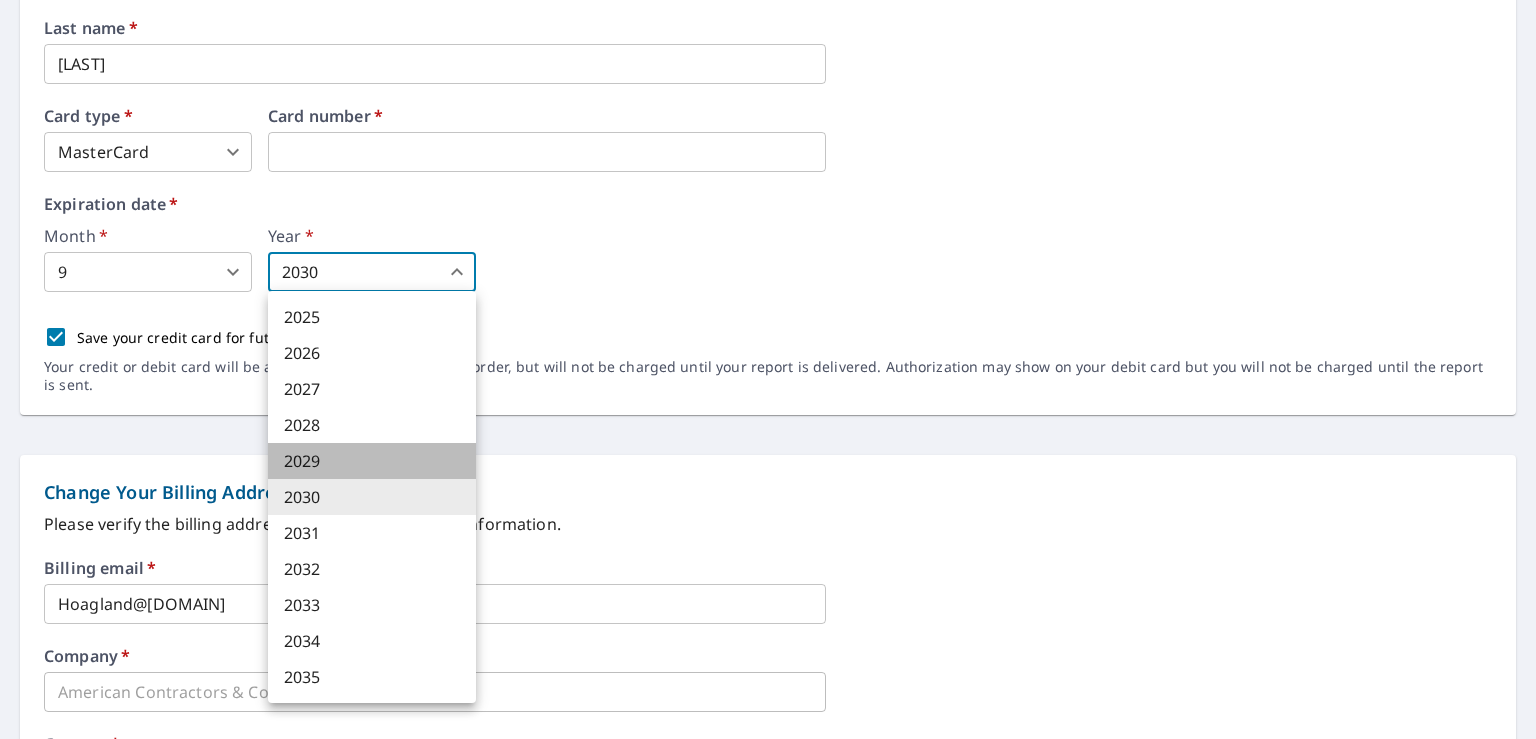 click on "2029" at bounding box center [372, 461] 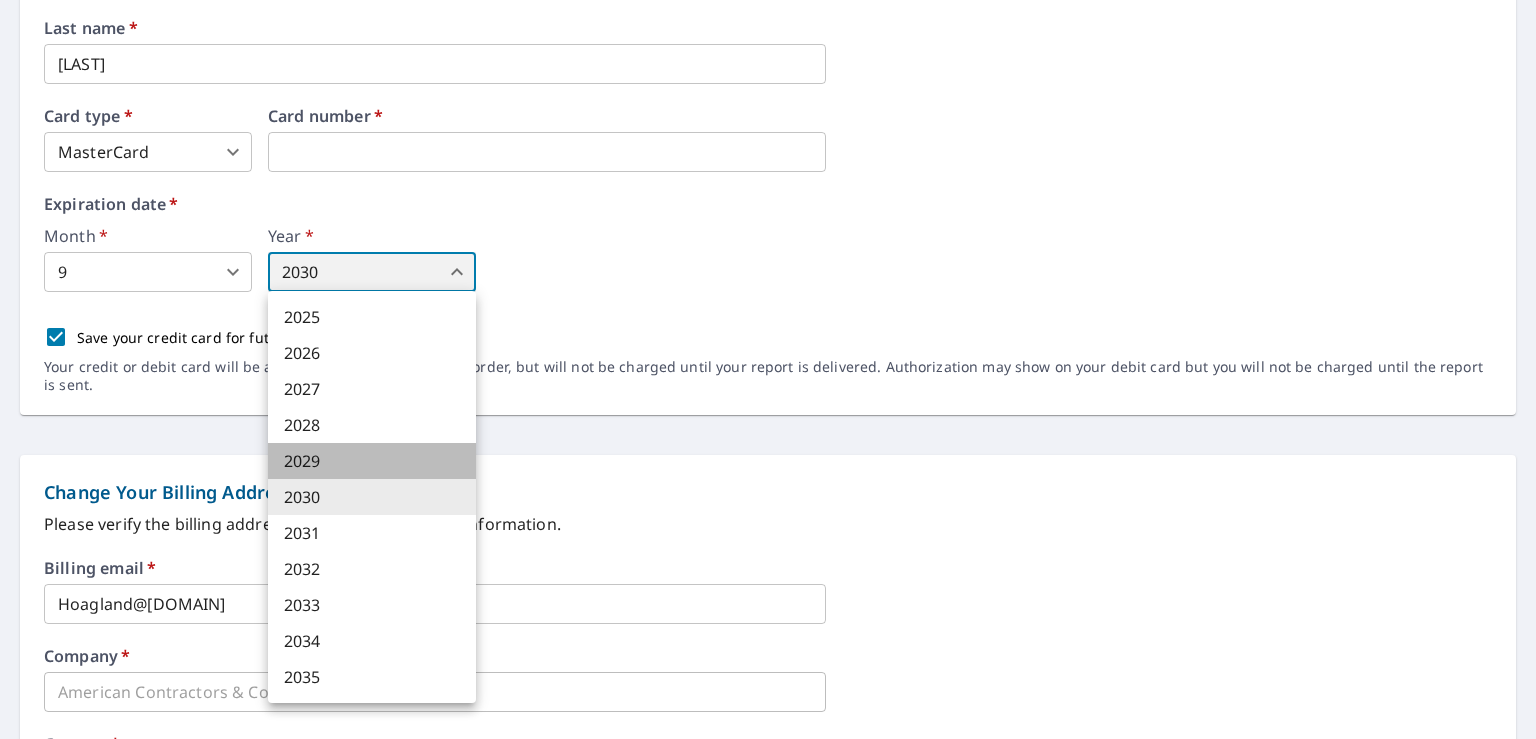 type on "2029" 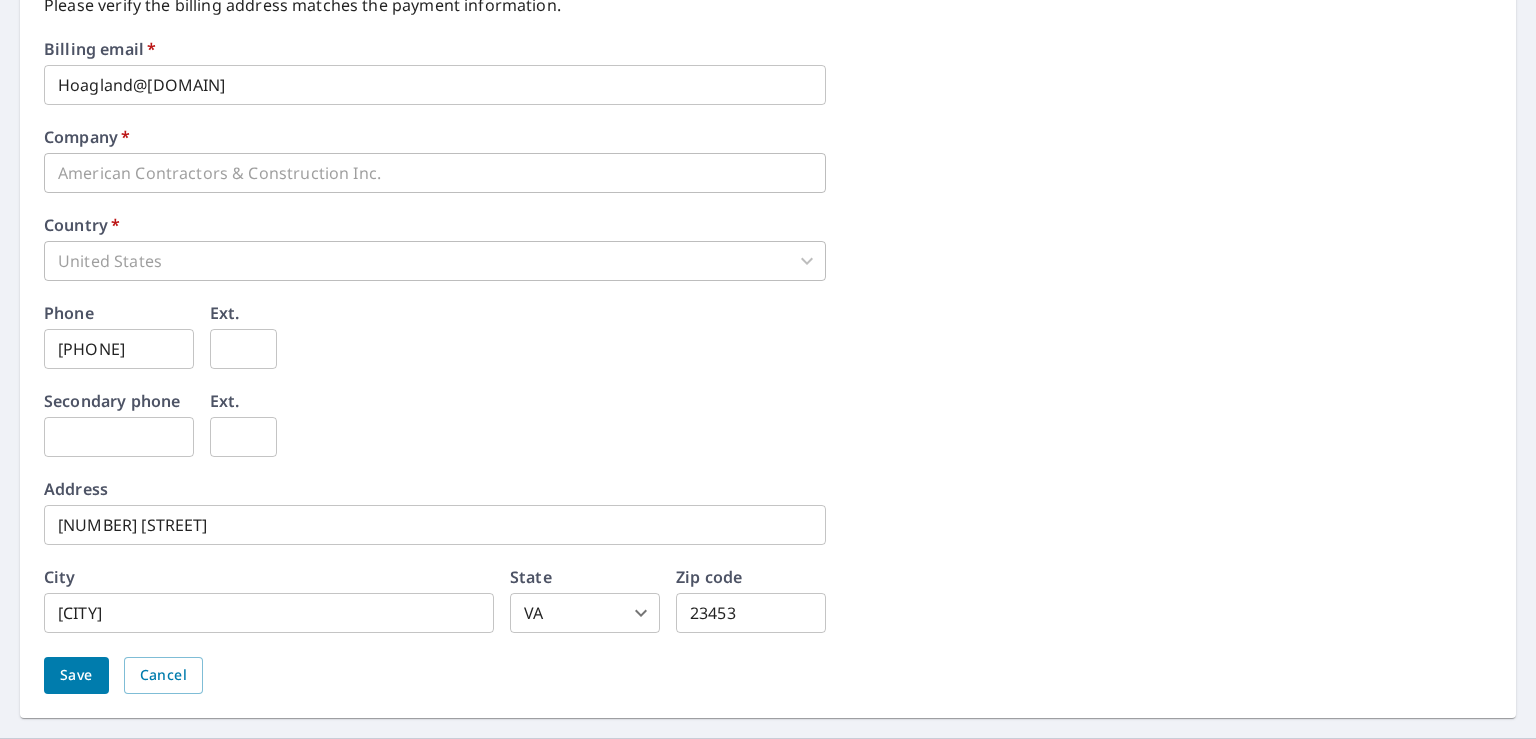 scroll, scrollTop: 956, scrollLeft: 0, axis: vertical 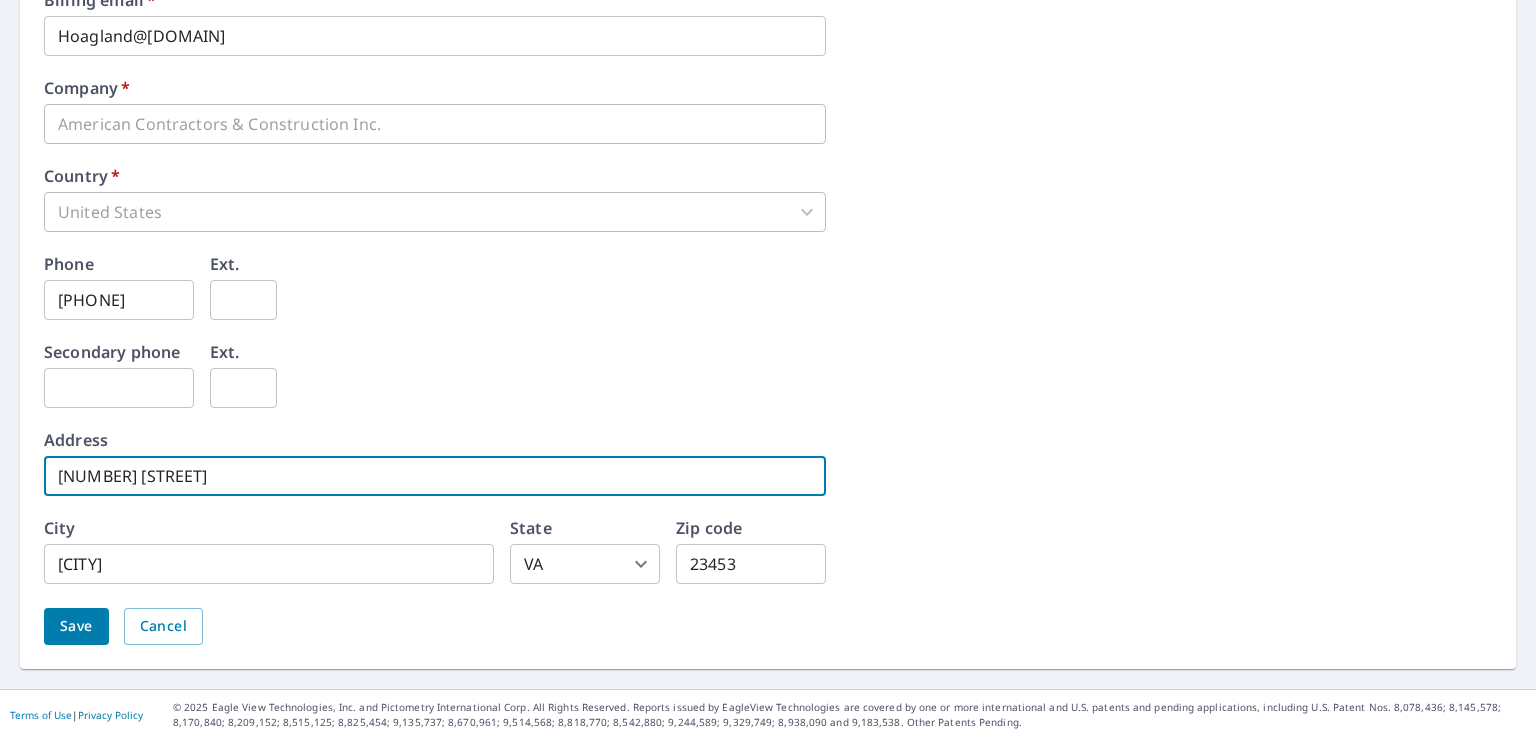 drag, startPoint x: 245, startPoint y: 480, endPoint x: 0, endPoint y: 487, distance: 245.09998 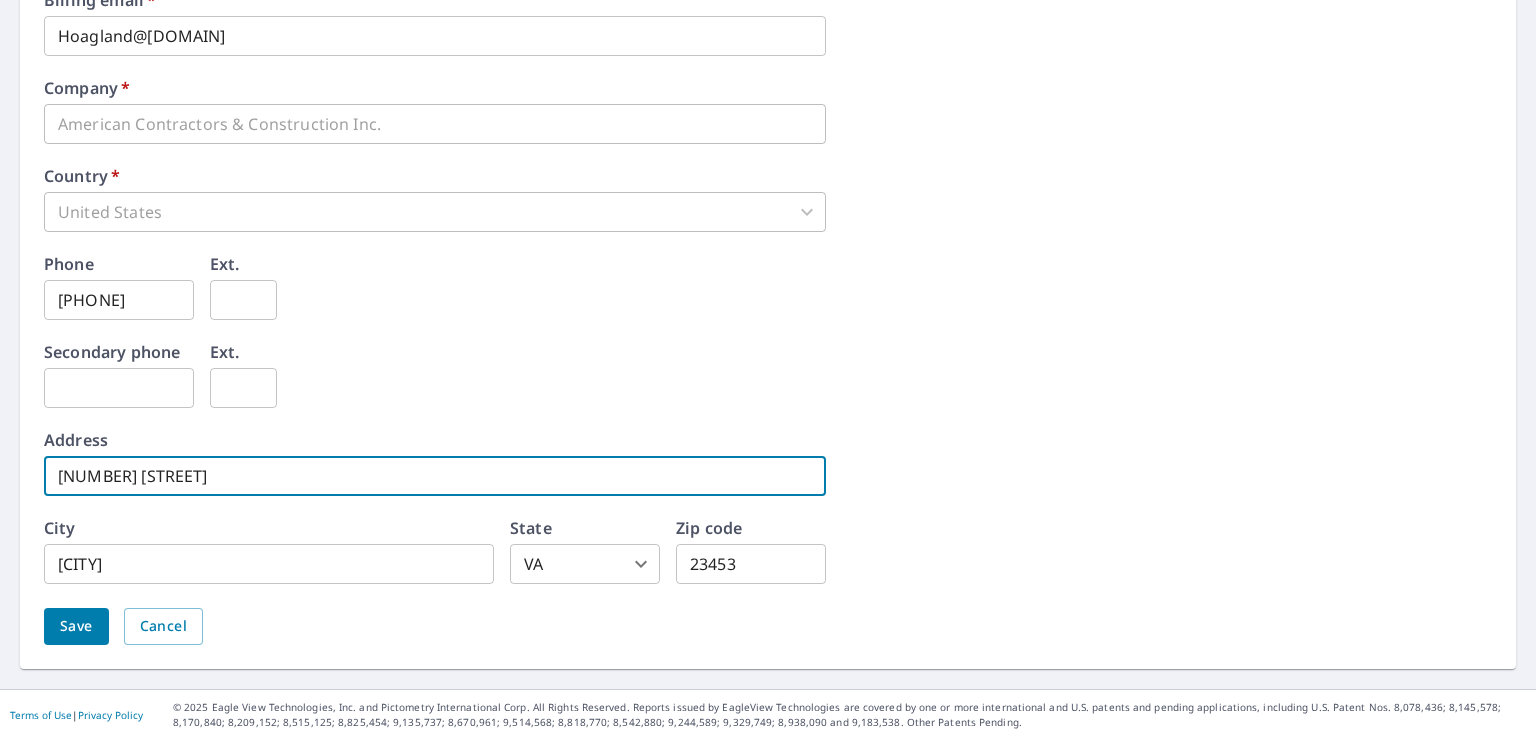 type on "[NUMBER] [STREET]" 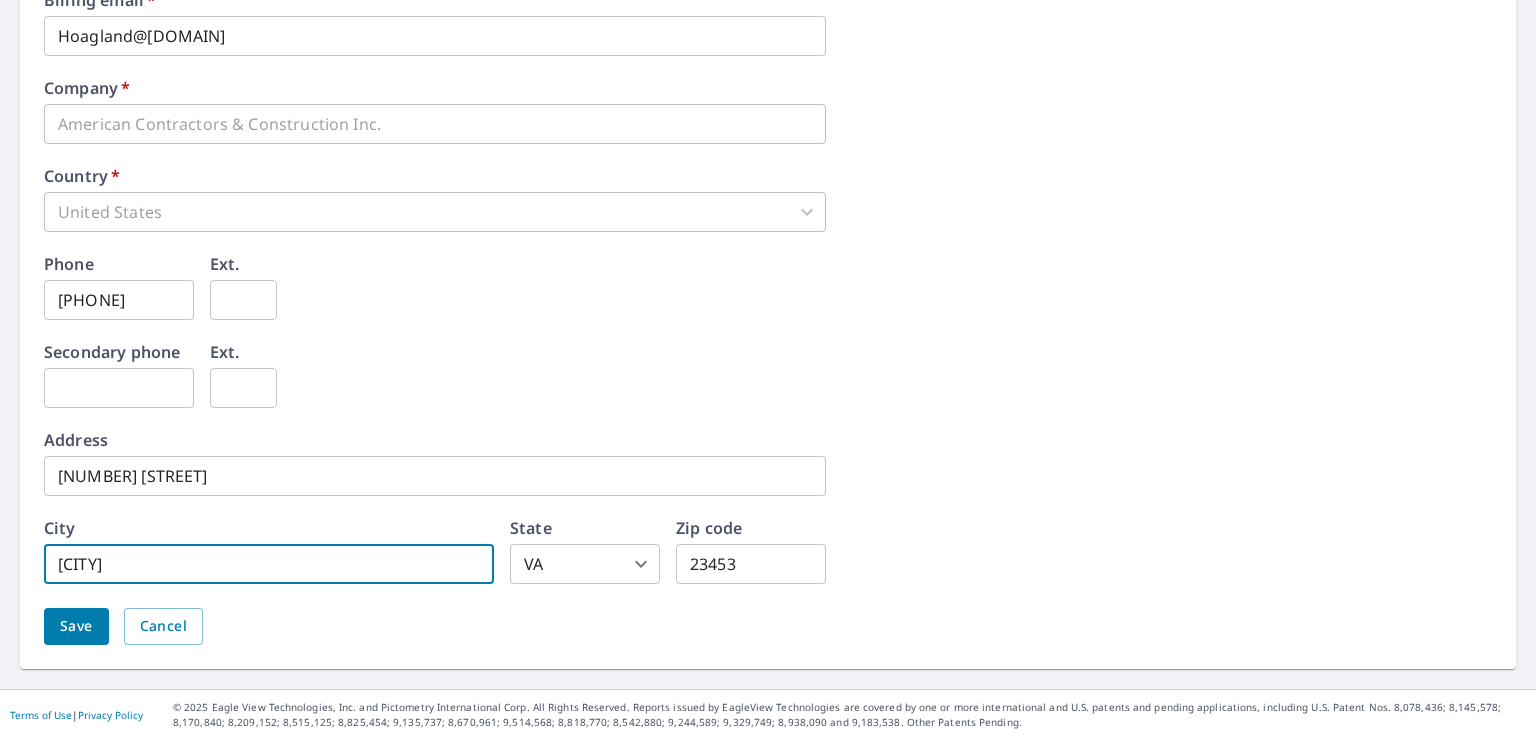 type on "[CITY]" 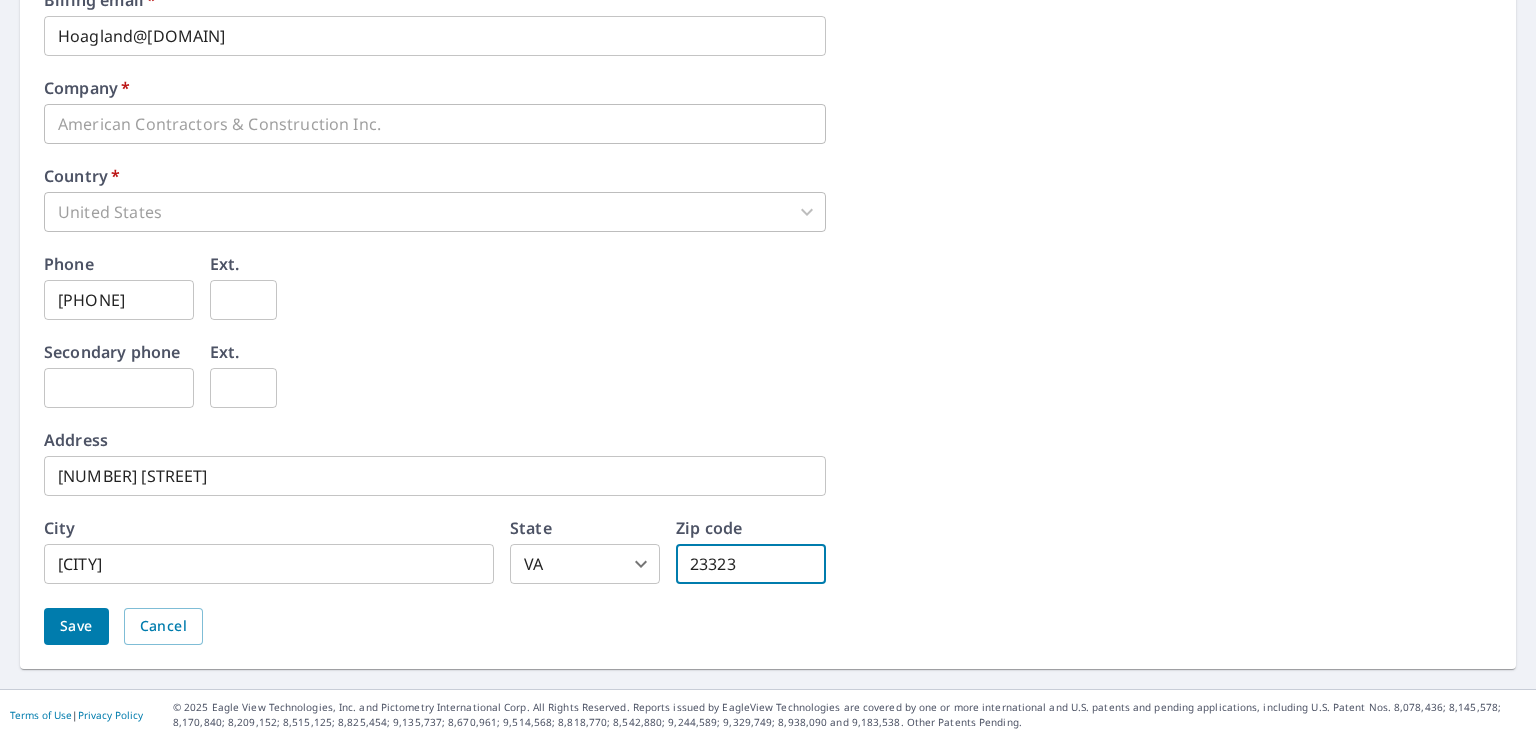 type on "23323" 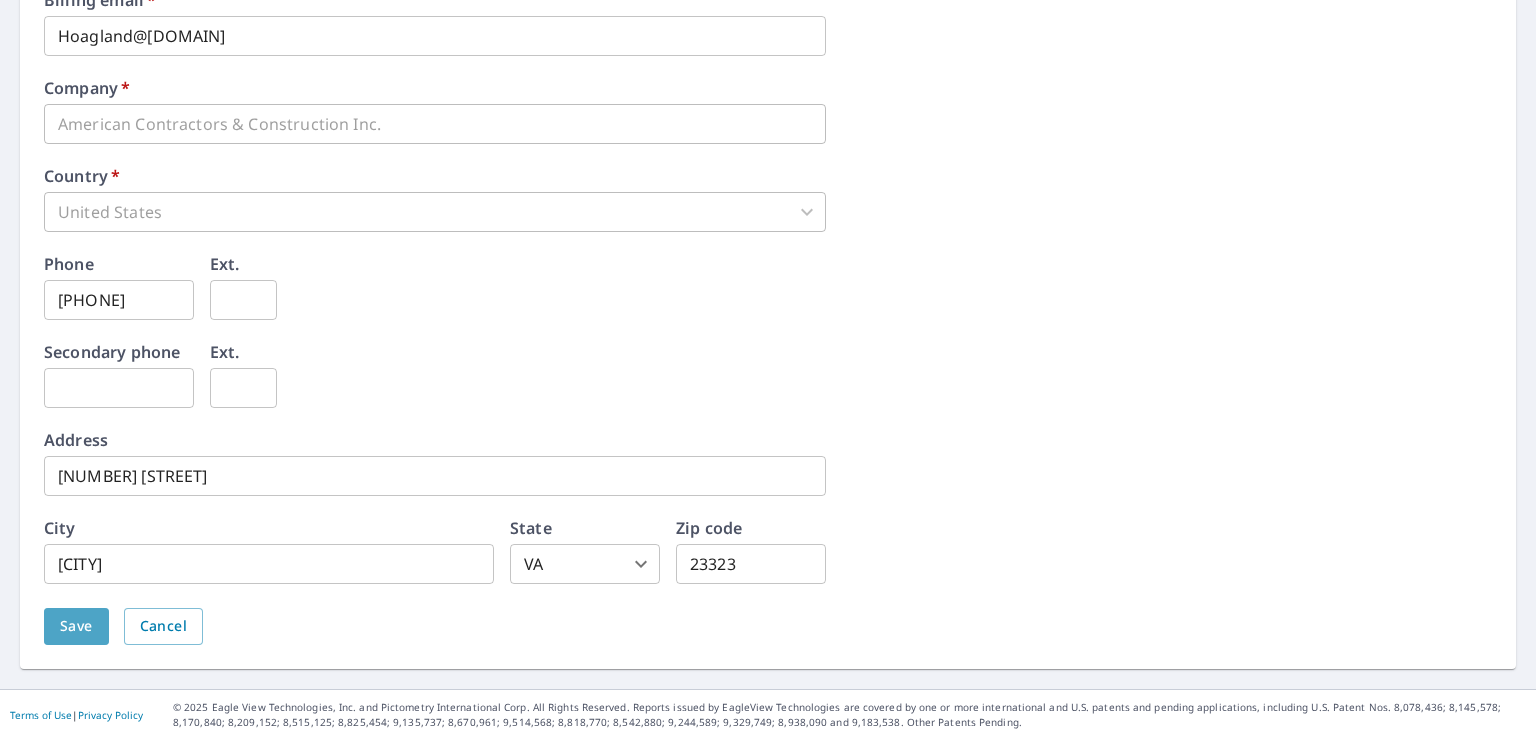 click on "Save" at bounding box center (76, 626) 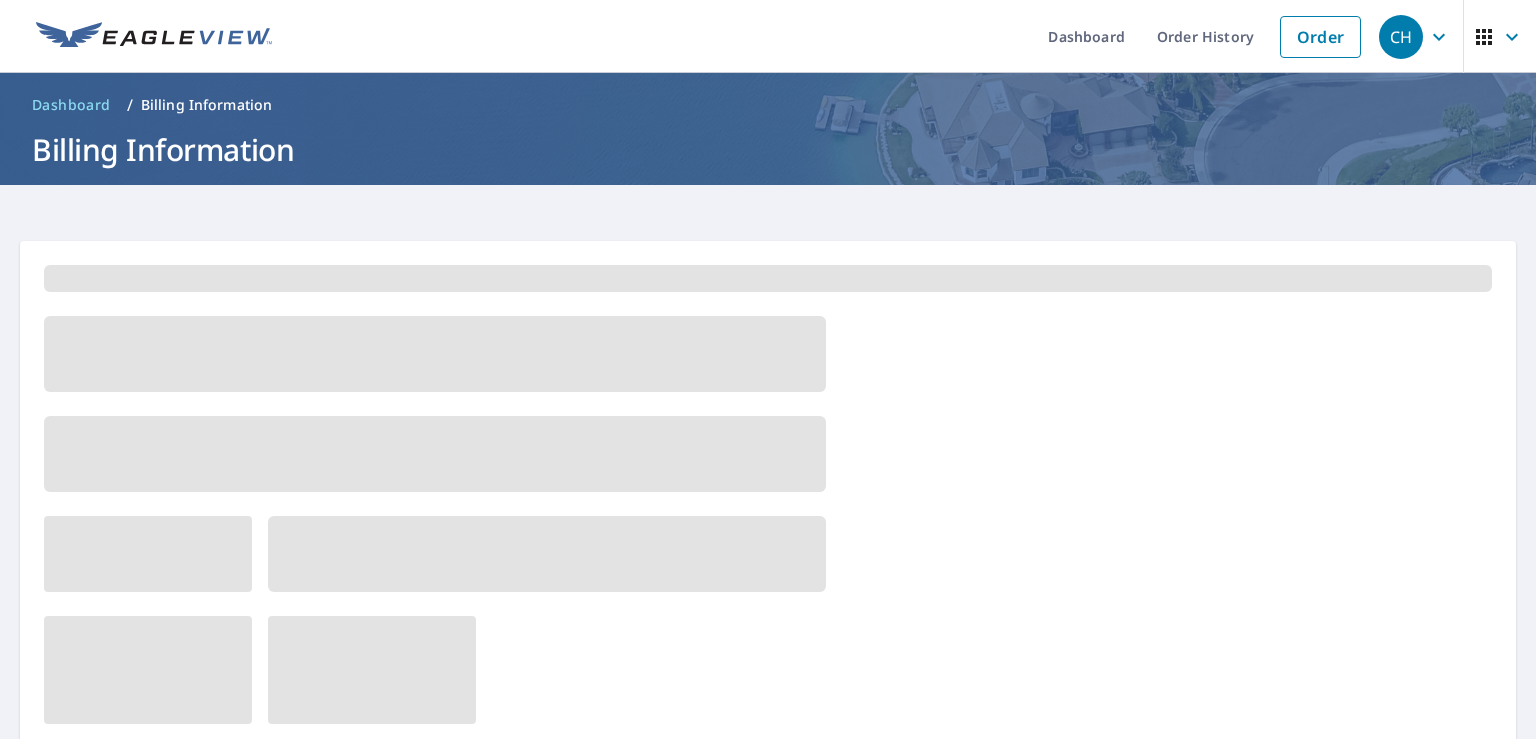 scroll, scrollTop: 0, scrollLeft: 0, axis: both 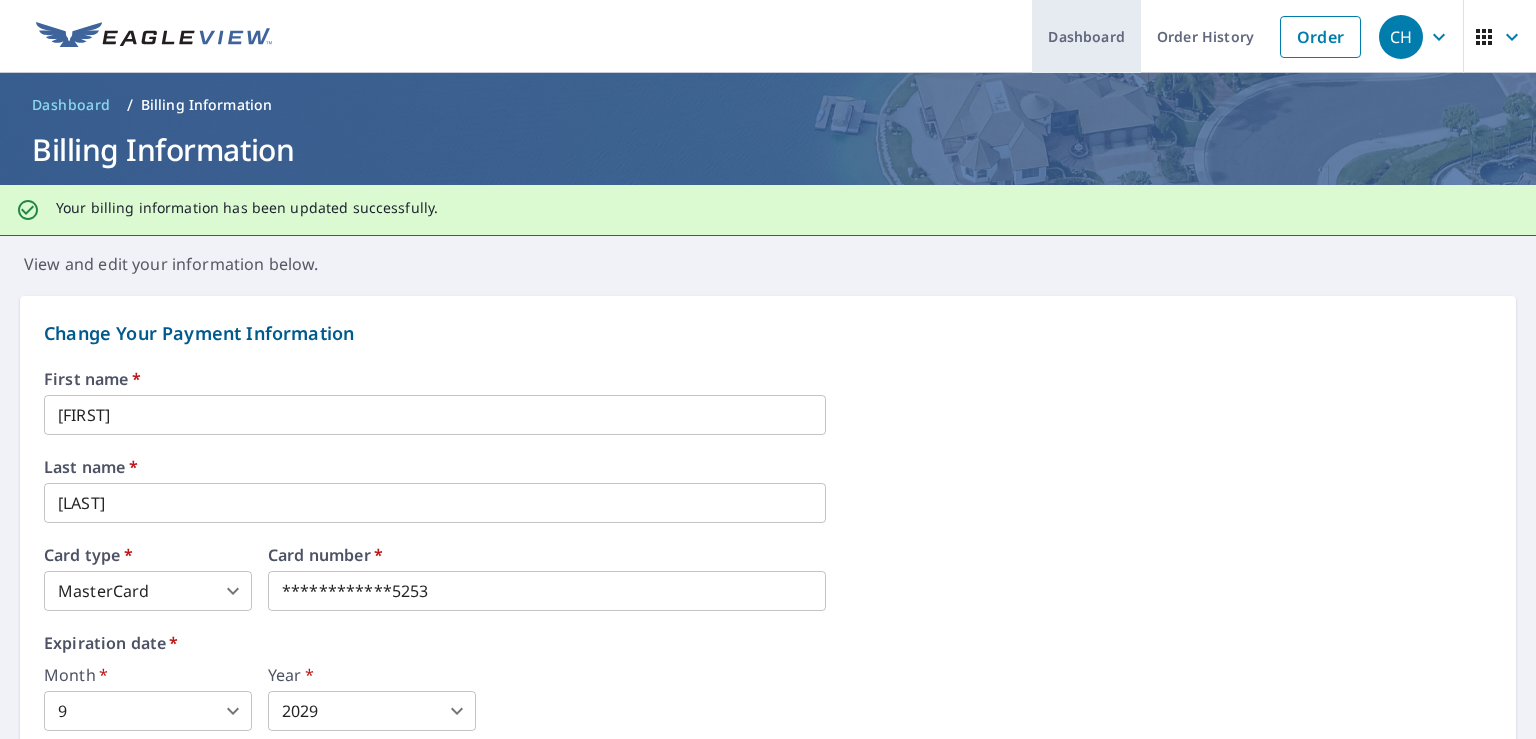 click on "Dashboard" at bounding box center [1086, 36] 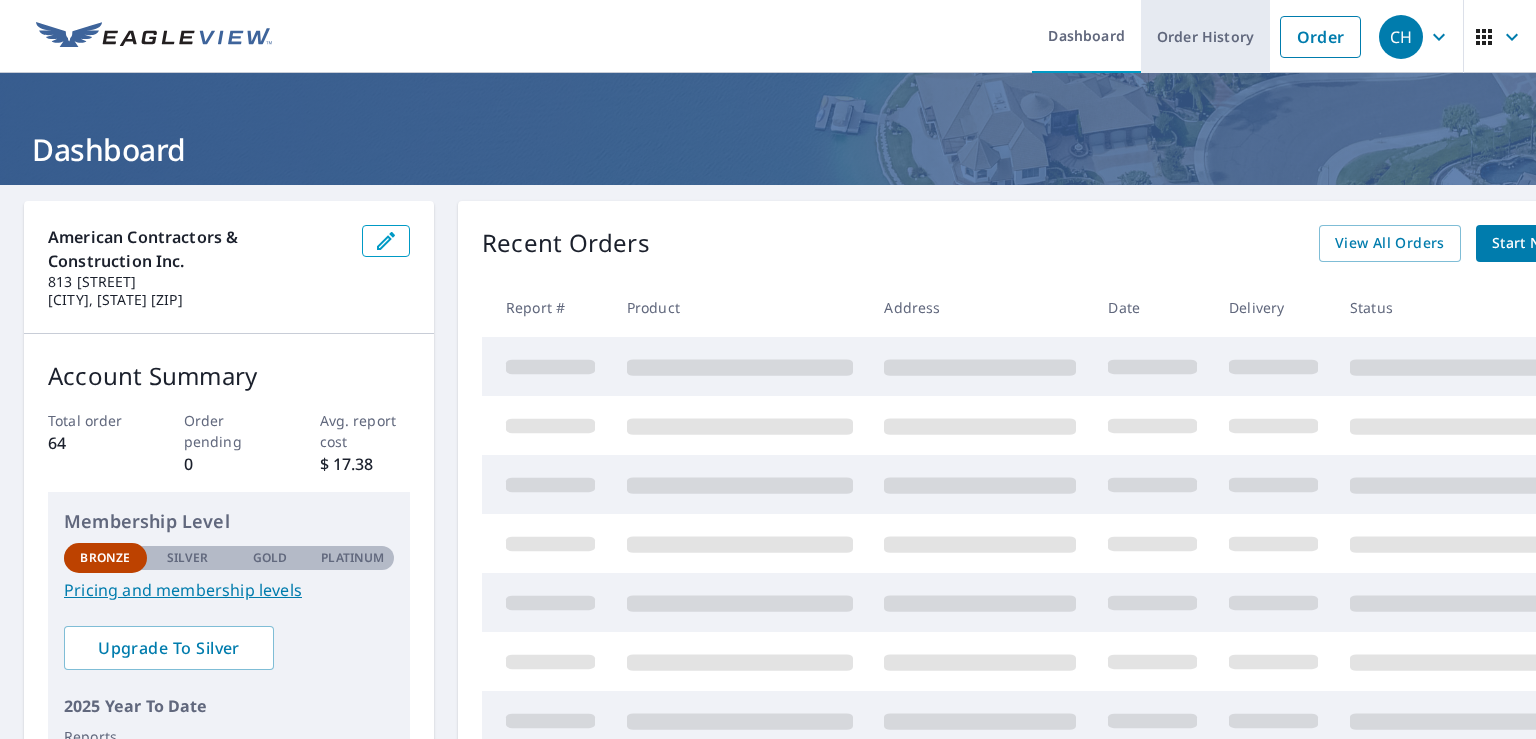click on "Order History" at bounding box center [1205, 36] 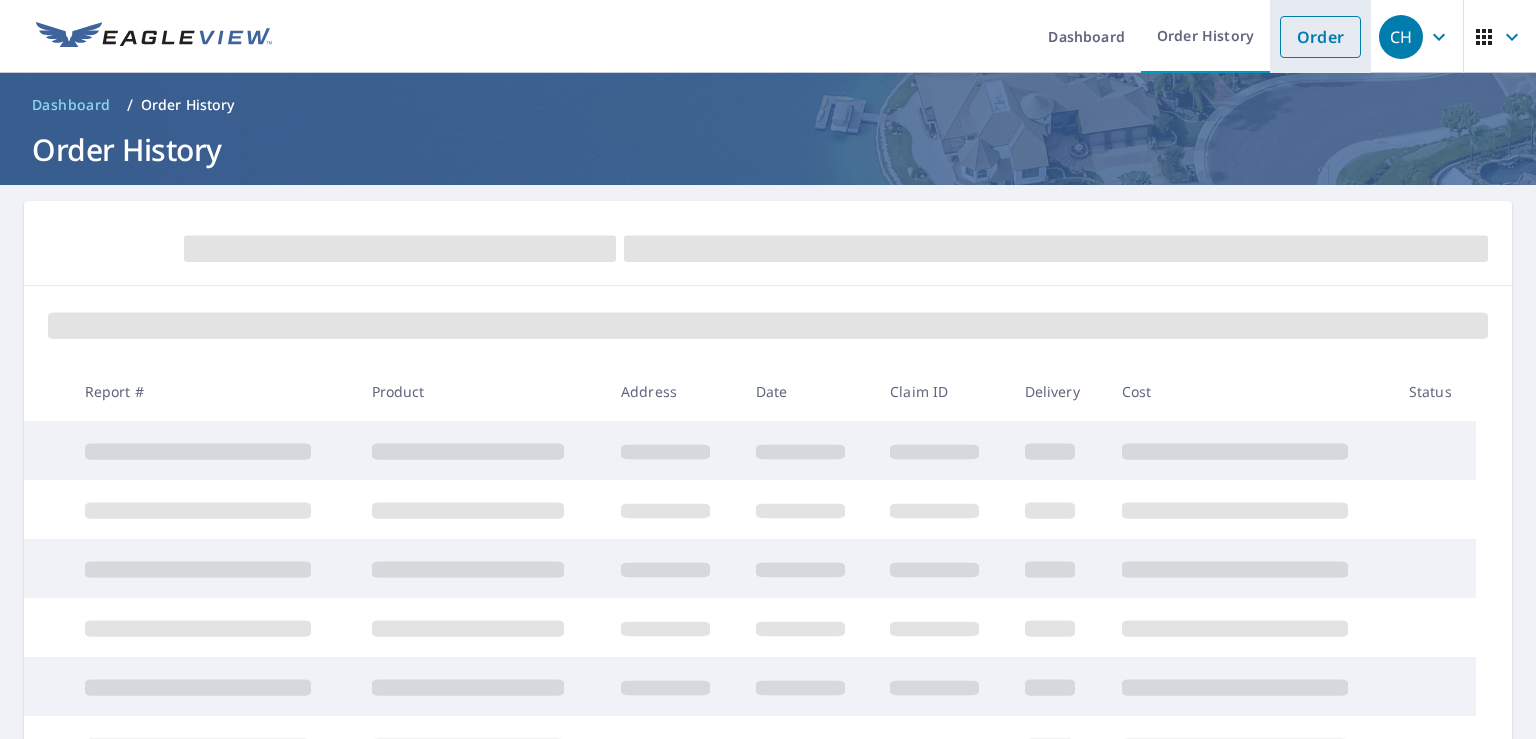 click on "Order" at bounding box center (1320, 37) 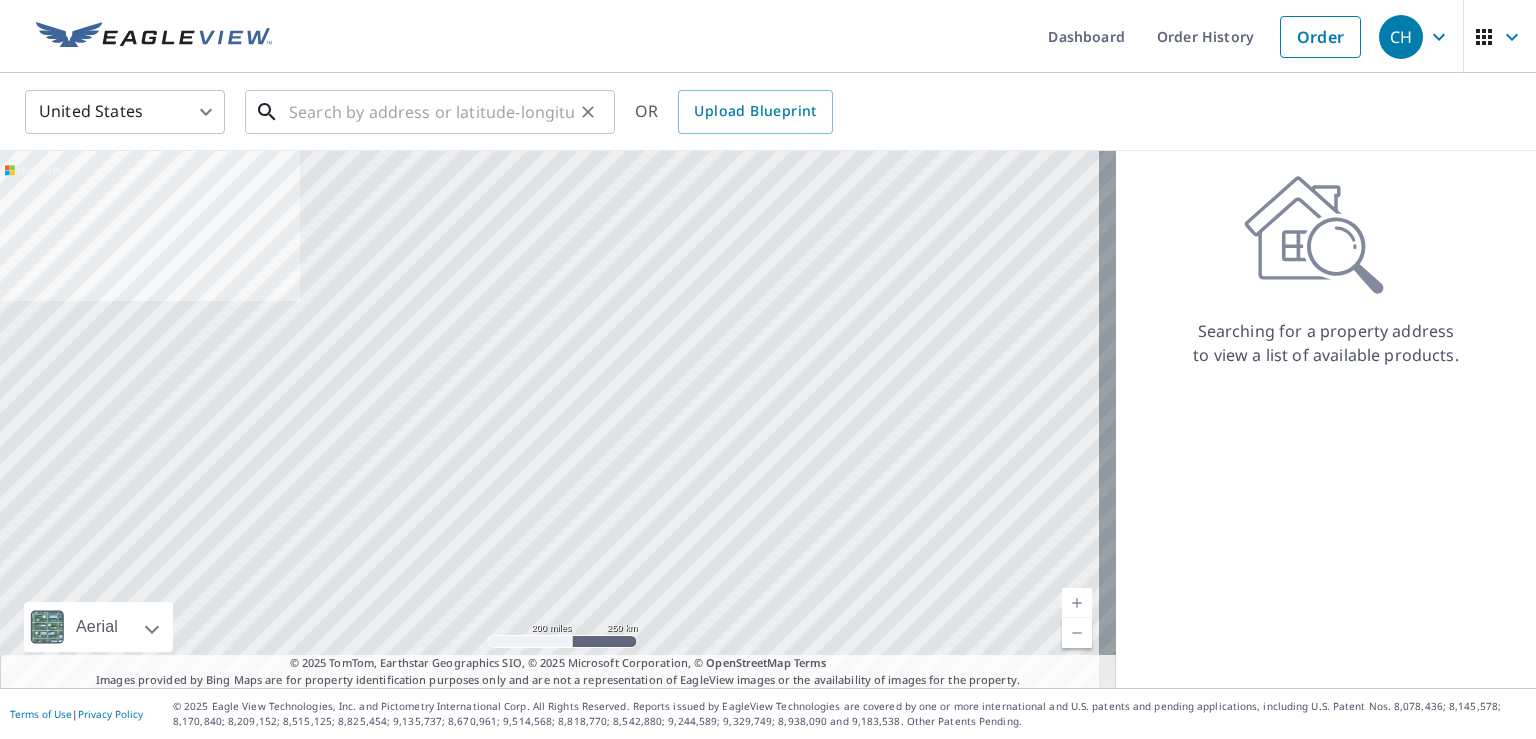 click at bounding box center (431, 112) 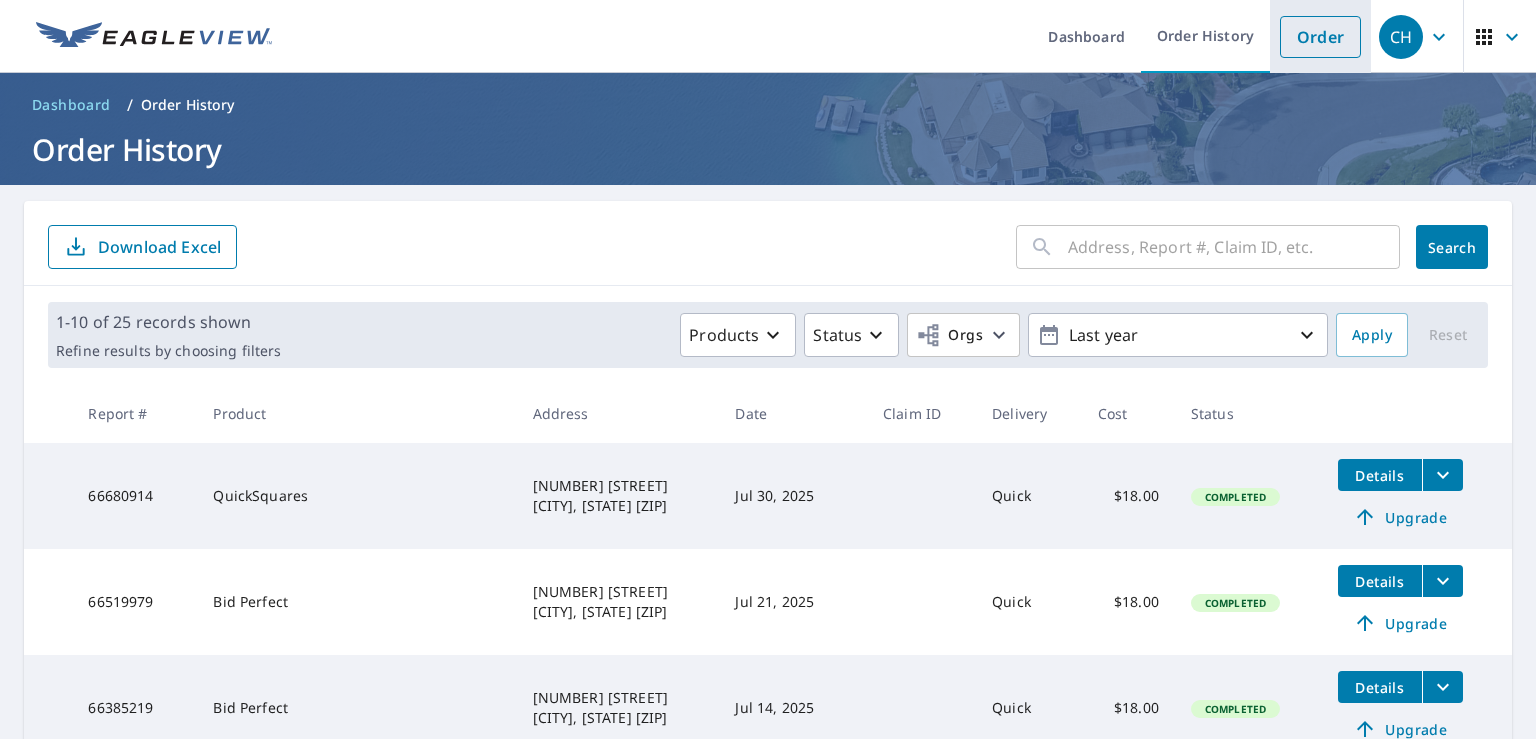 click on "Order" at bounding box center (1320, 37) 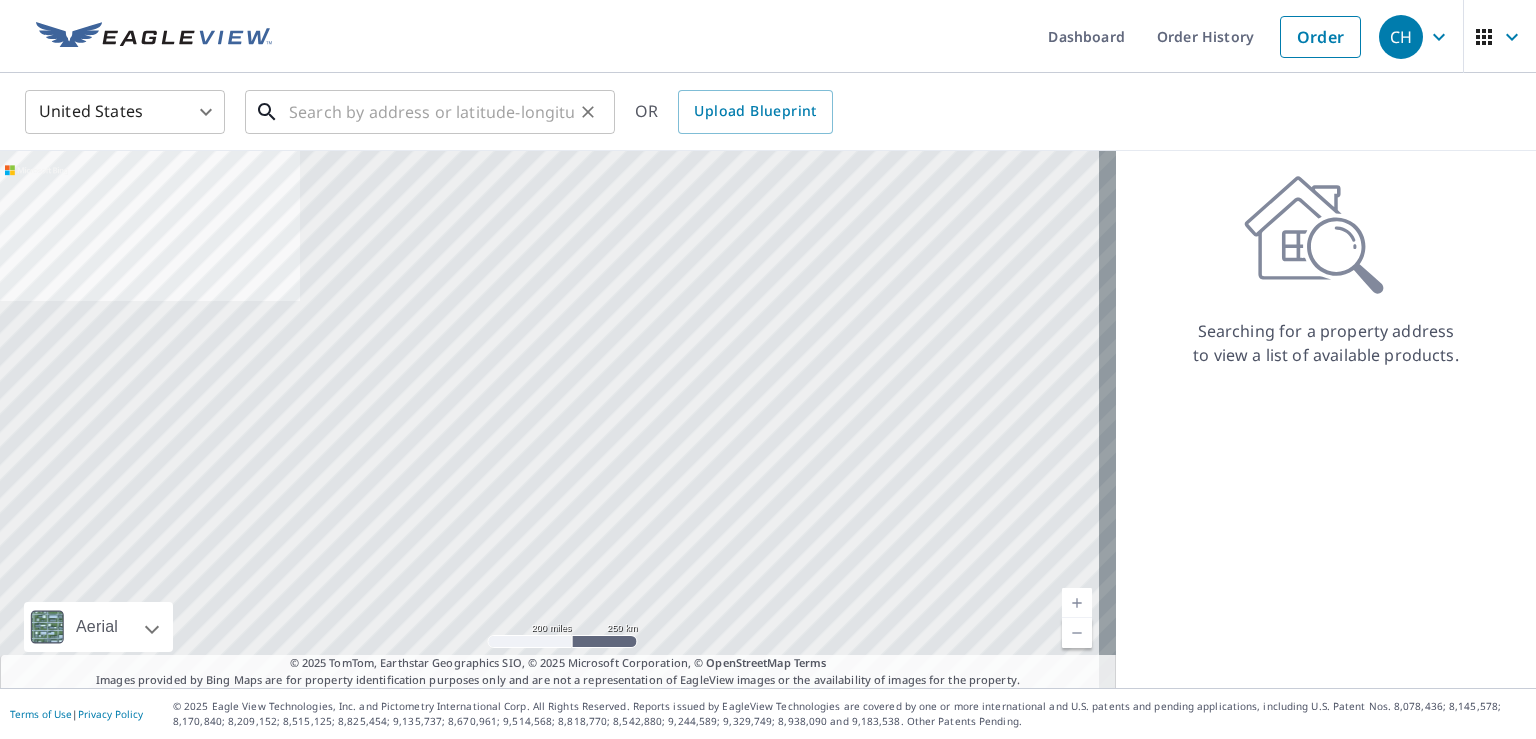 click at bounding box center [431, 112] 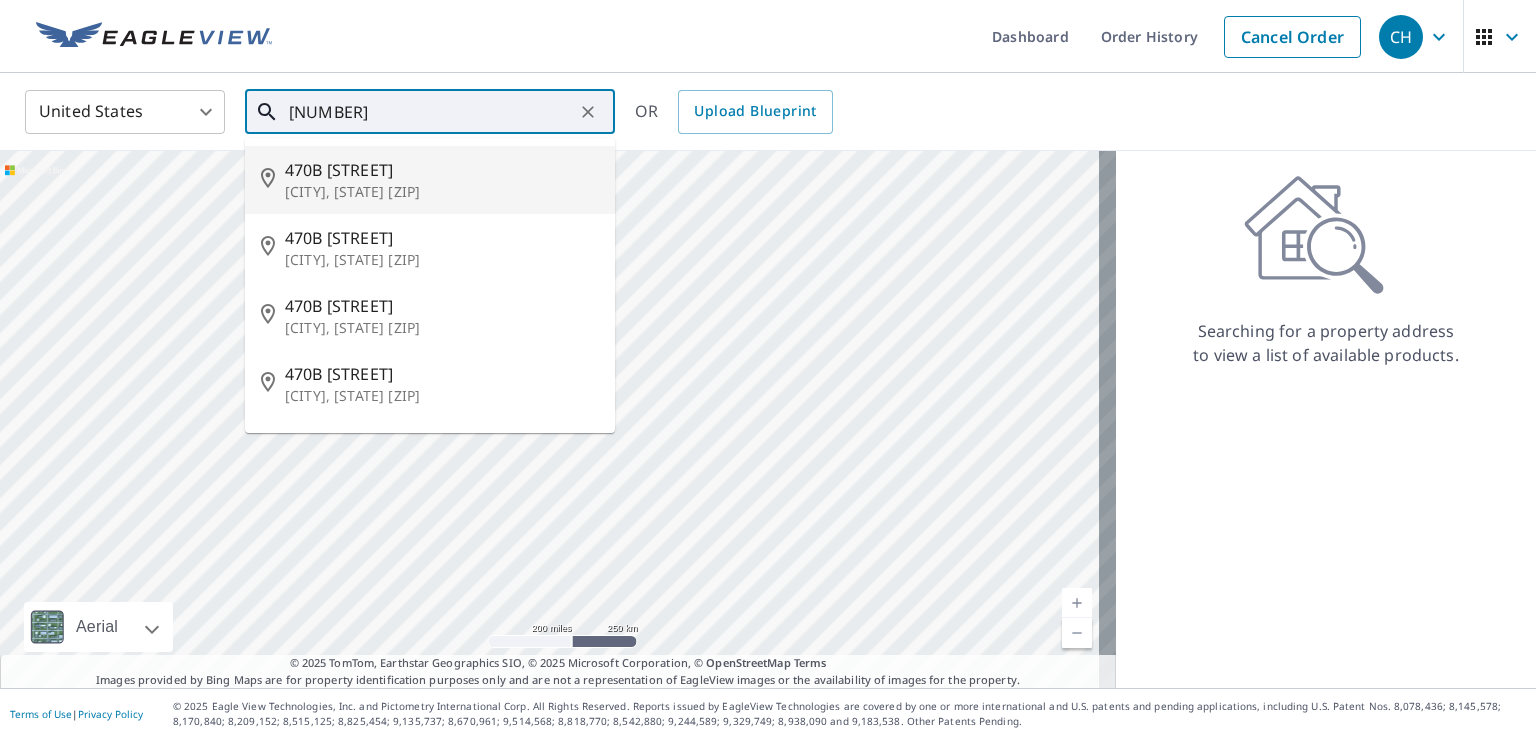 click on "[CITY], [STATE] [ZIP]" at bounding box center (442, 192) 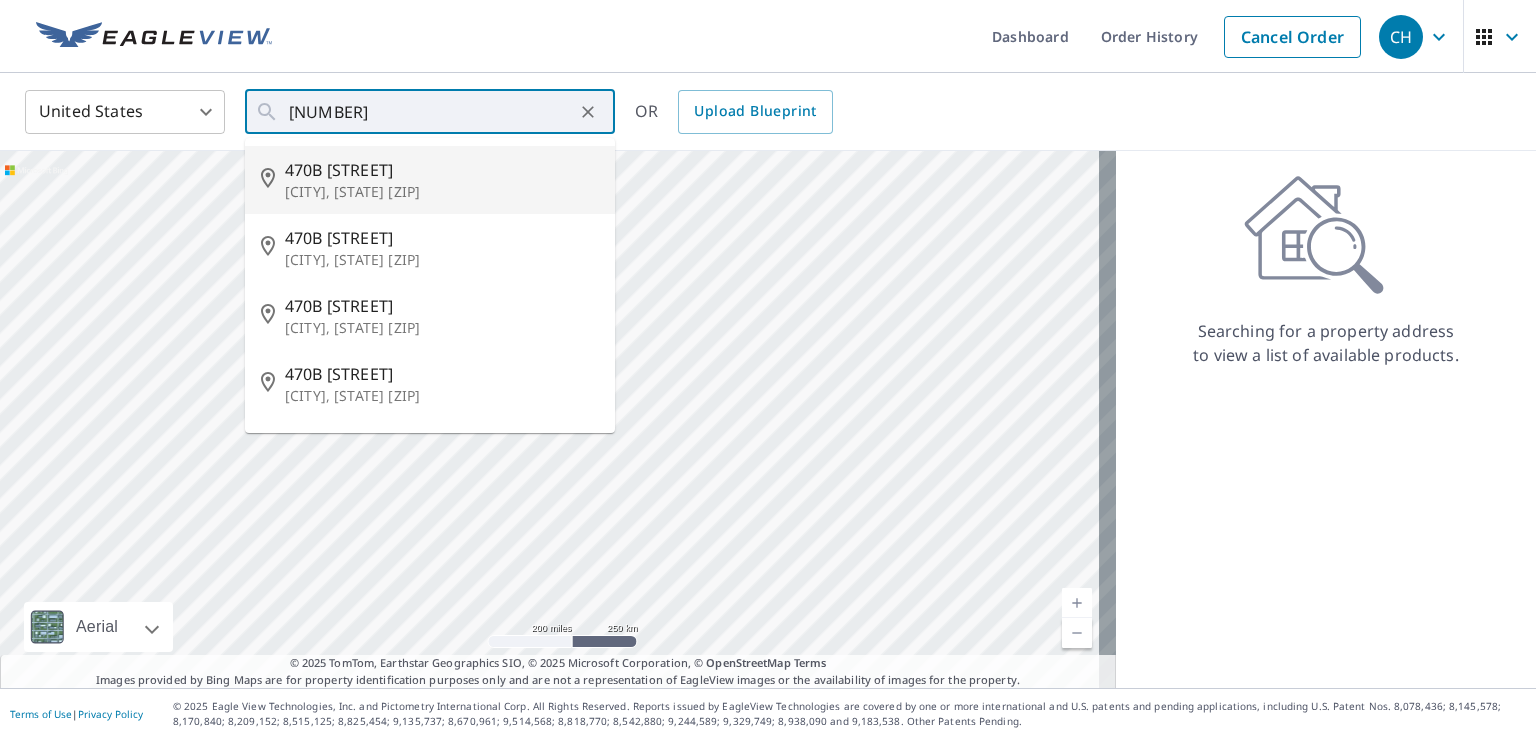type on "[NUMBER] [STREET] [CITY], [STATE] [ZIP]" 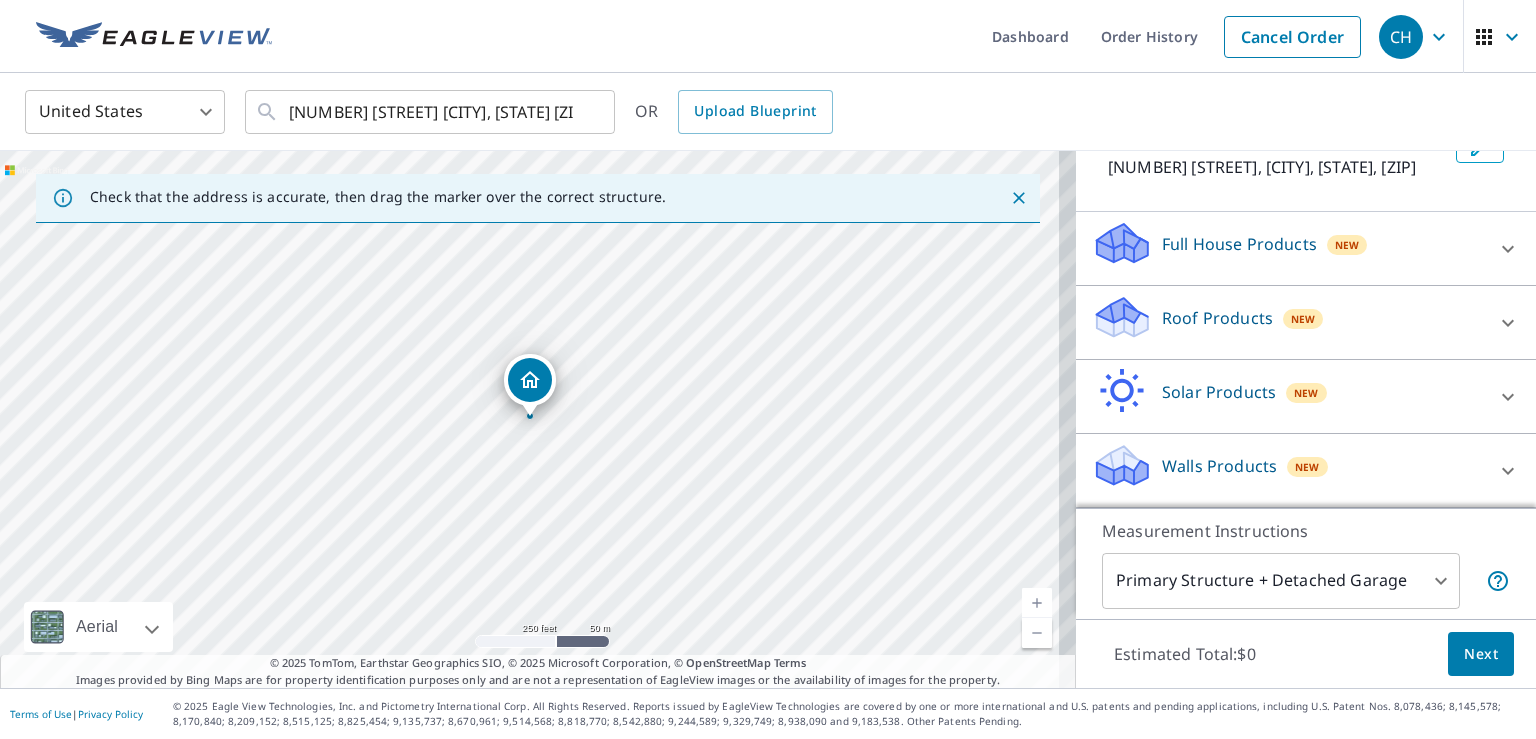 scroll, scrollTop: 168, scrollLeft: 0, axis: vertical 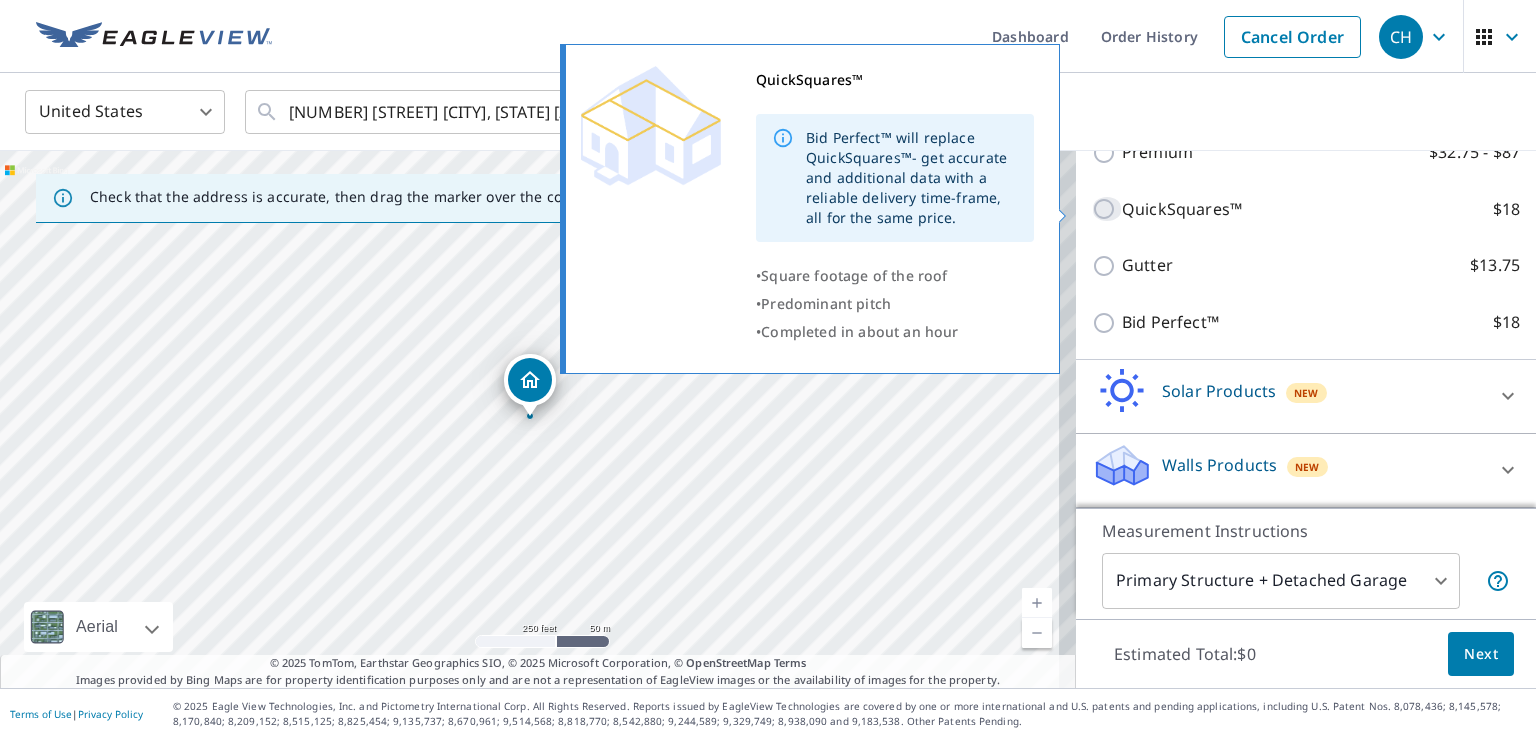 click on "QuickSquares™ $18" at bounding box center (1107, 209) 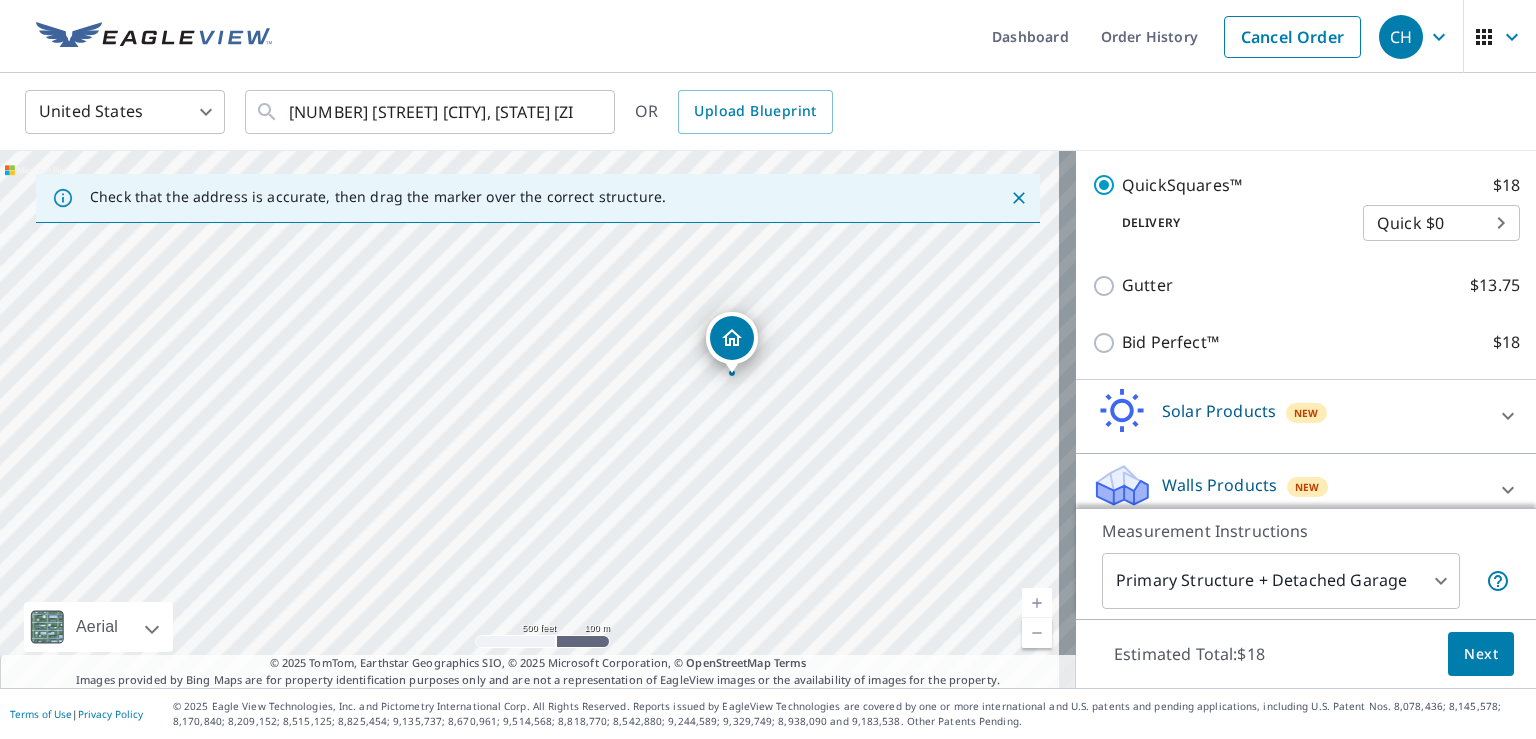 scroll, scrollTop: 462, scrollLeft: 0, axis: vertical 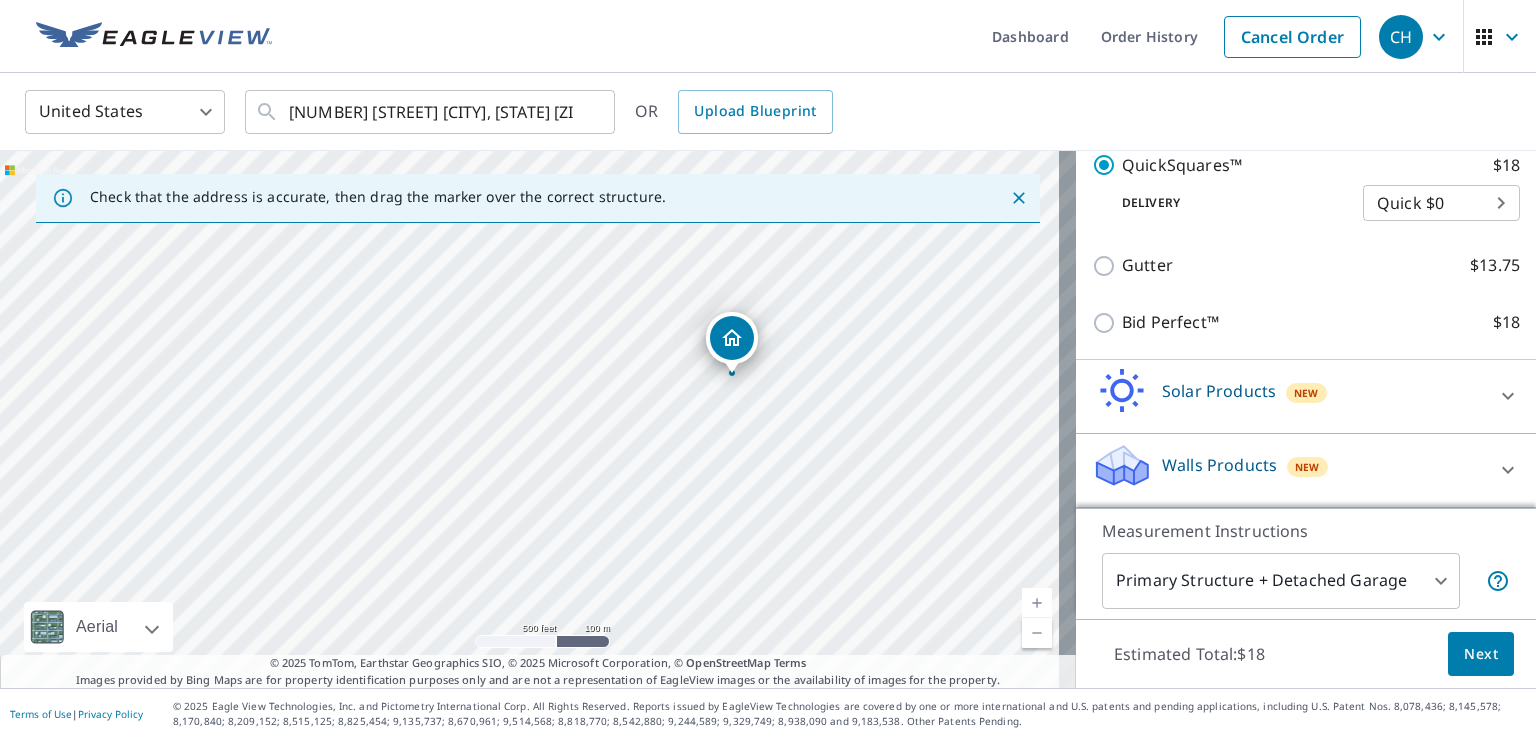 click on "Next" at bounding box center (1481, 654) 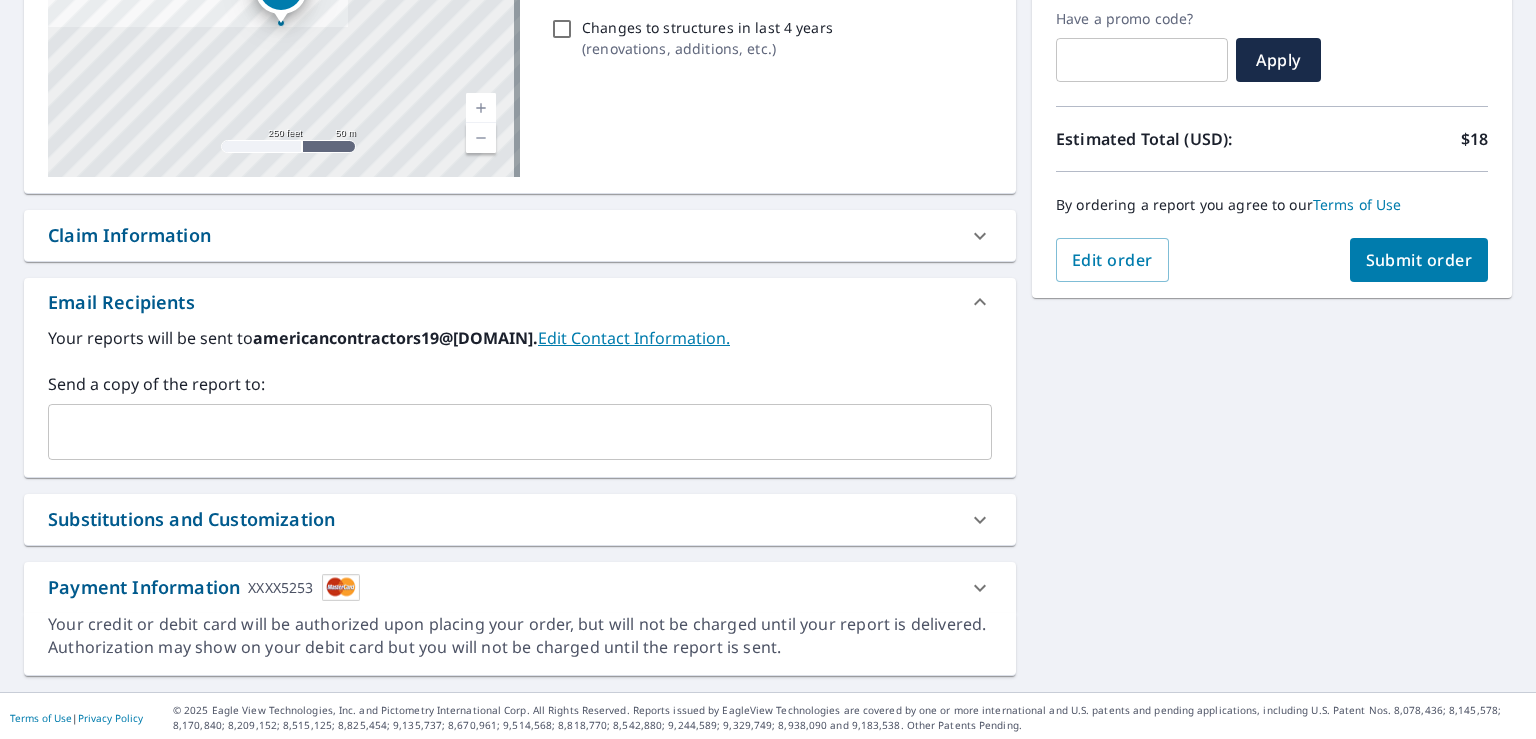 scroll, scrollTop: 342, scrollLeft: 0, axis: vertical 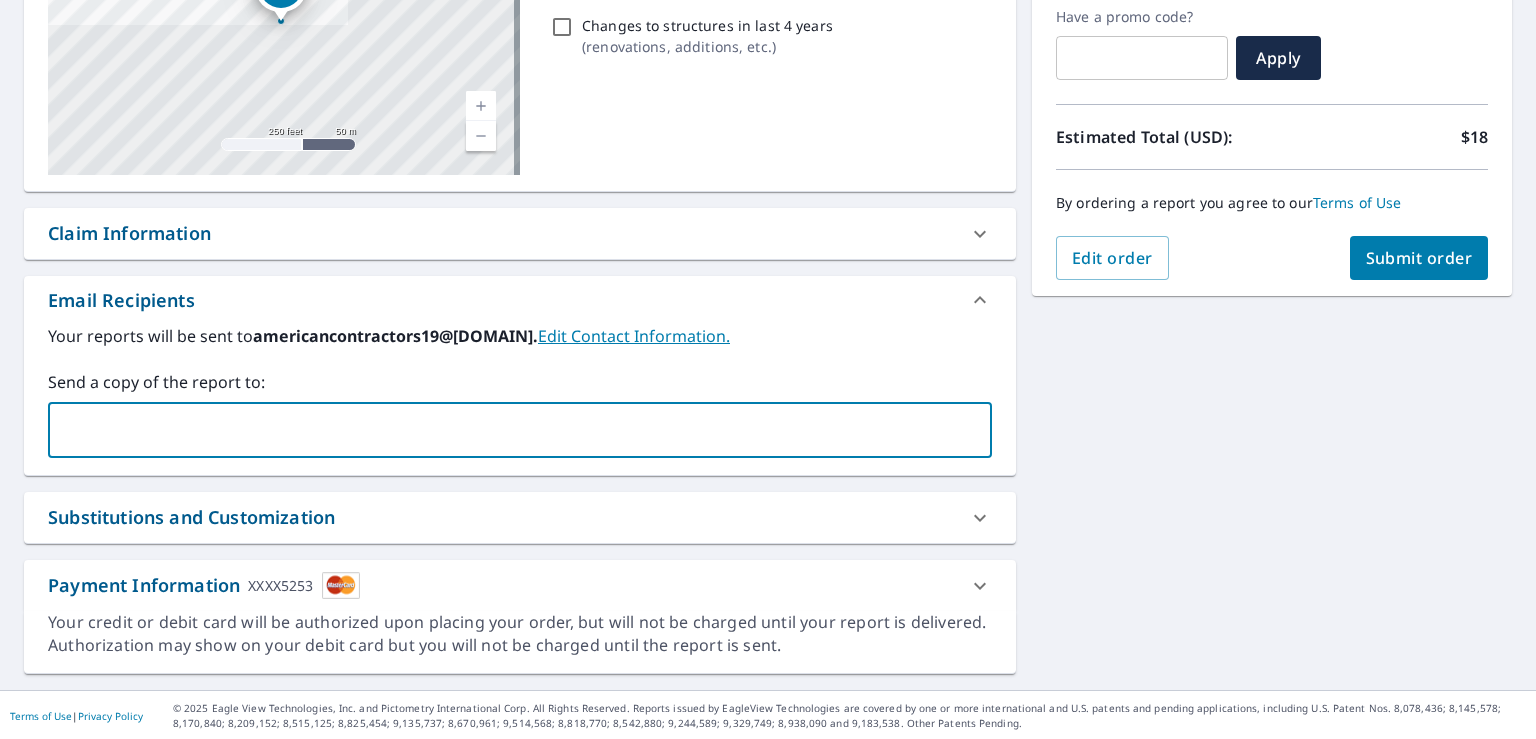 click at bounding box center (505, 430) 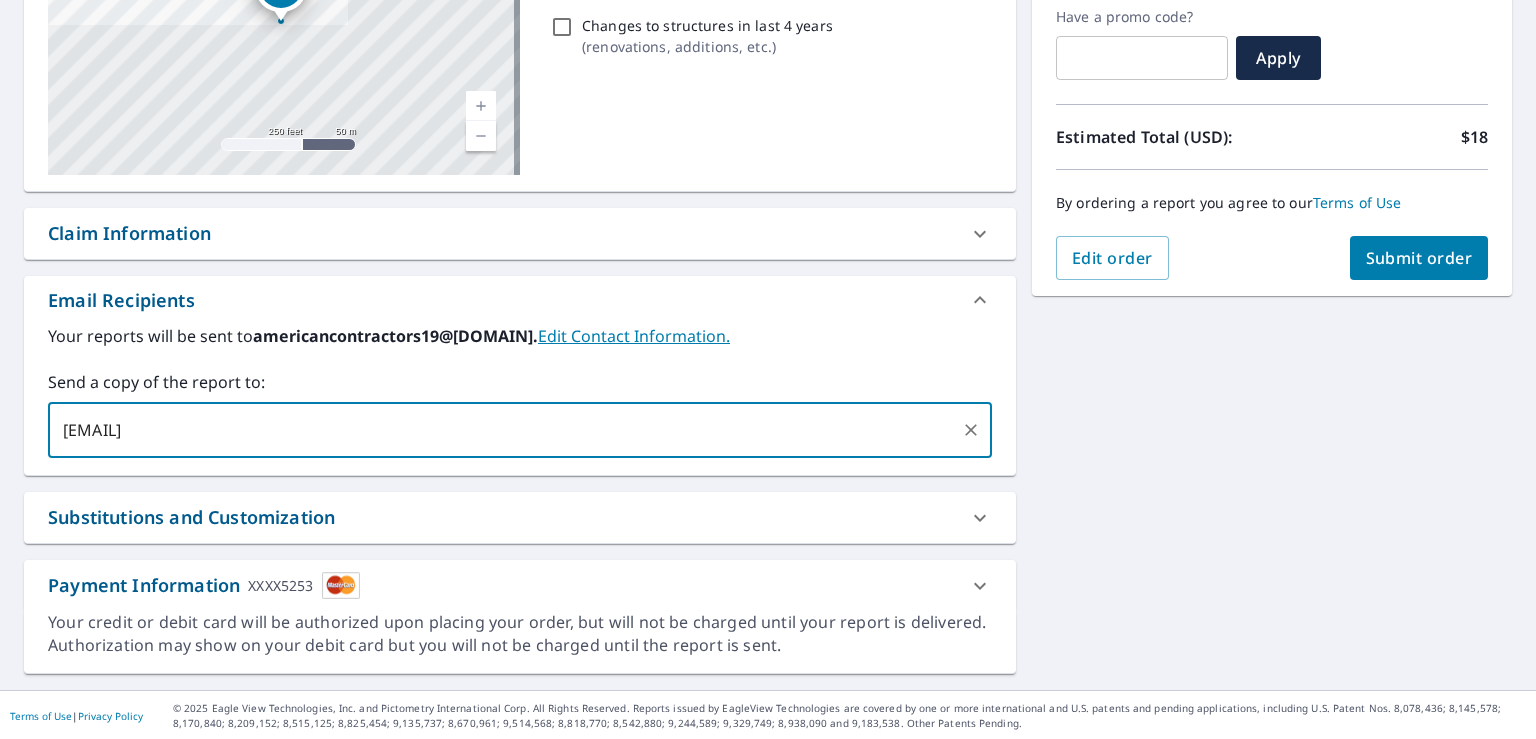 type on "[EMAIL]" 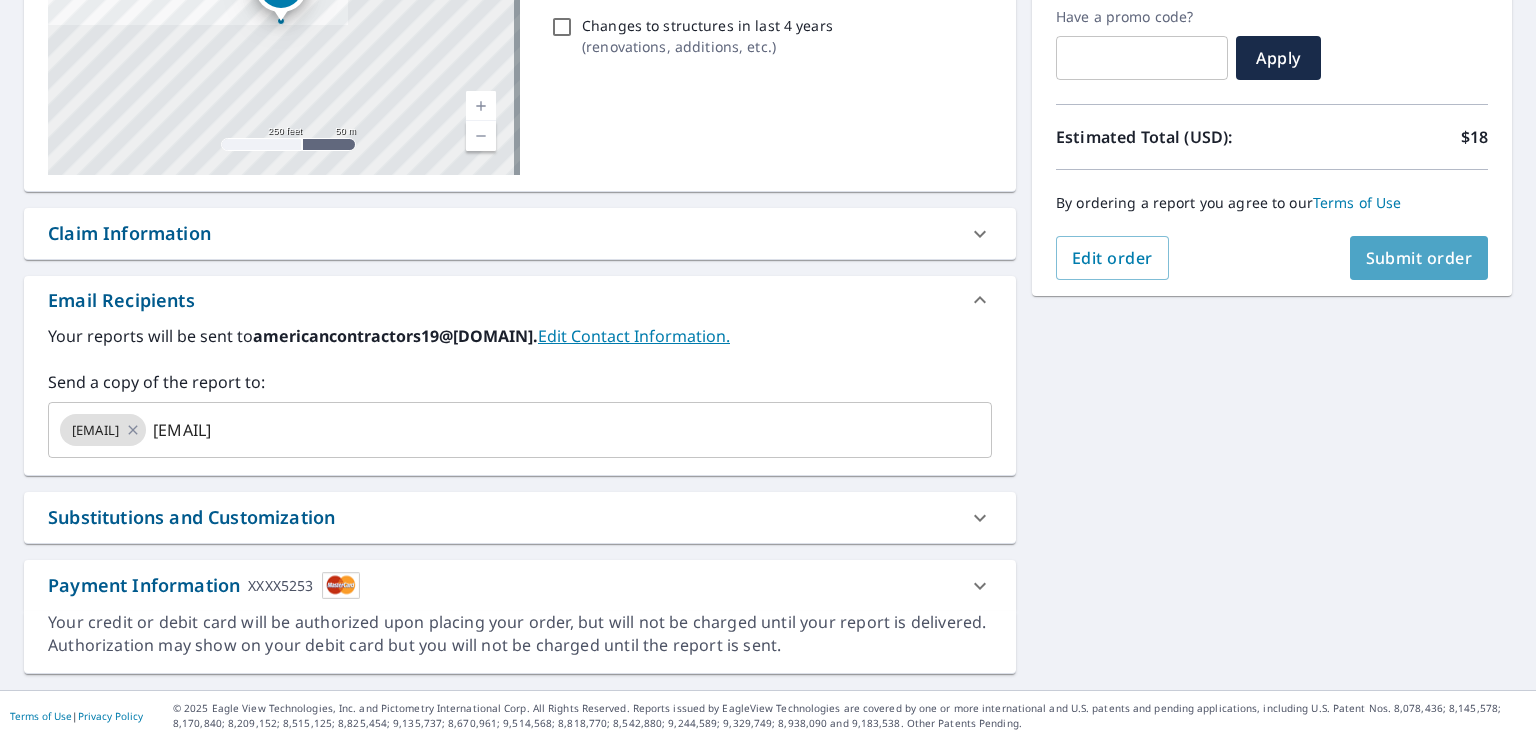 type 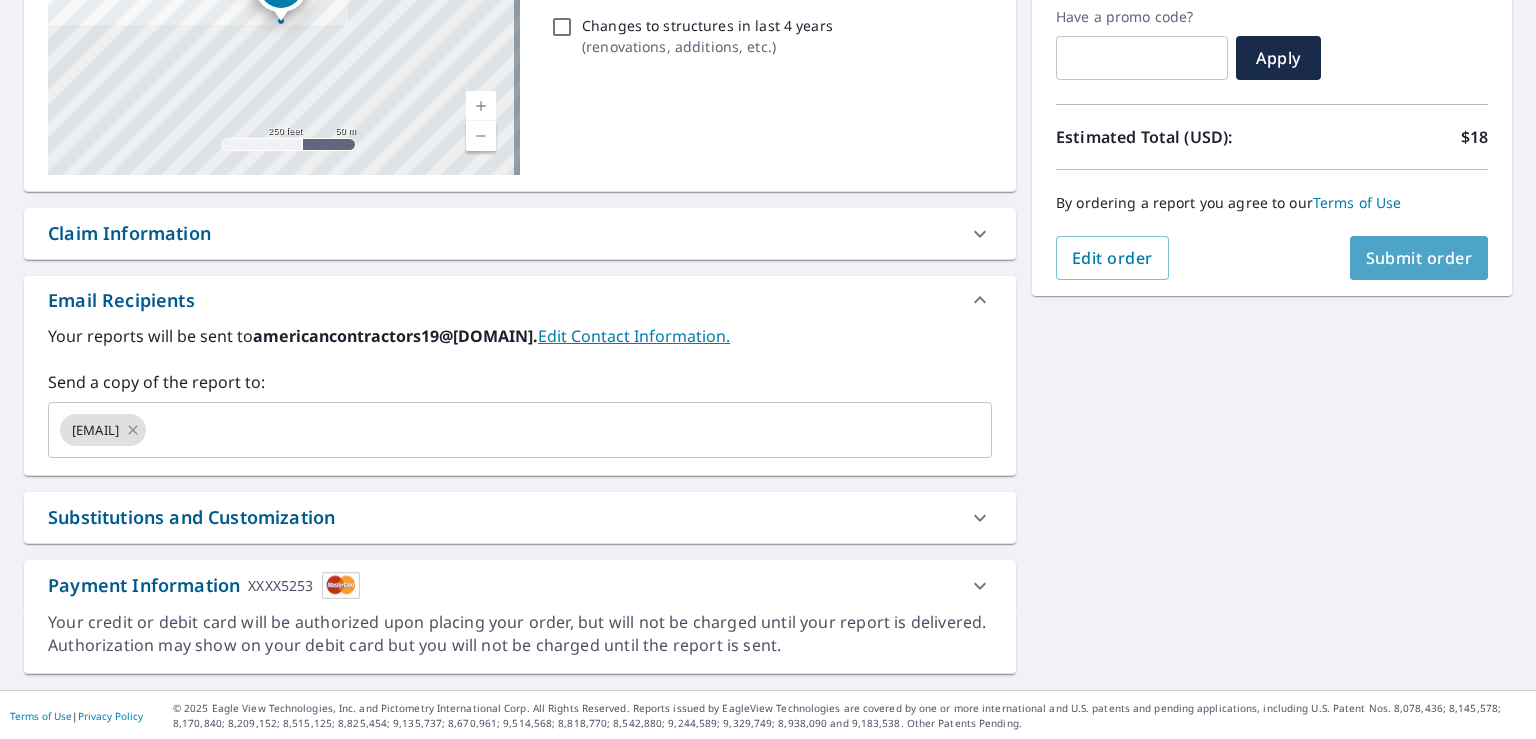 click on "Submit order" at bounding box center [1419, 258] 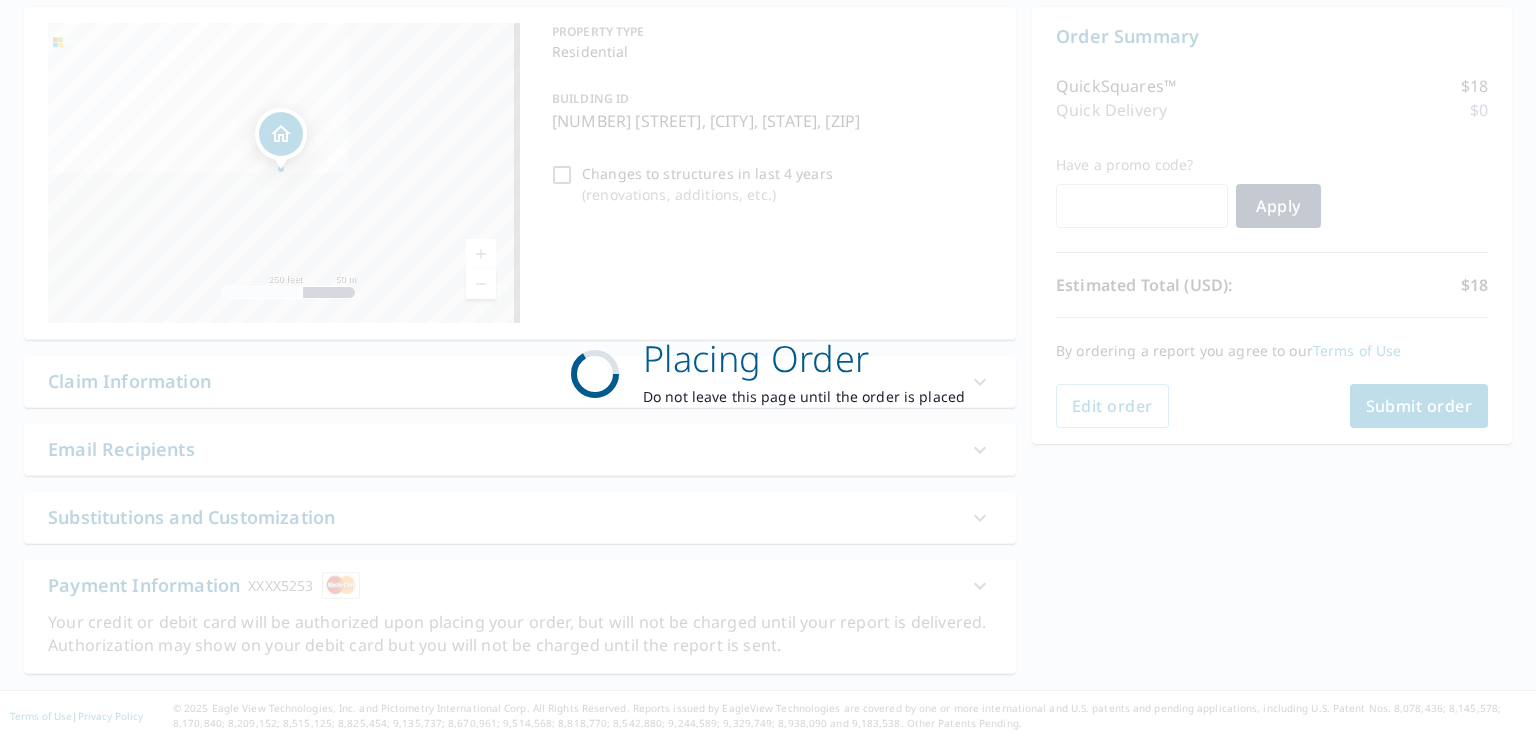 scroll, scrollTop: 194, scrollLeft: 0, axis: vertical 